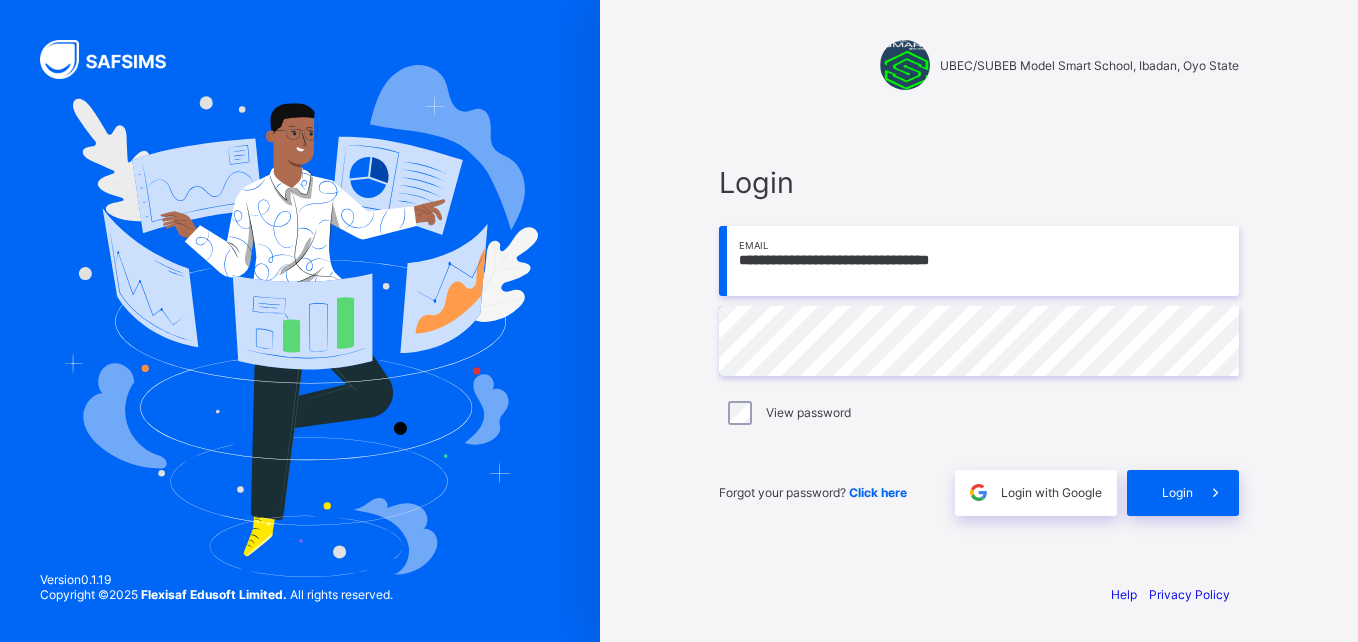 scroll, scrollTop: 0, scrollLeft: 0, axis: both 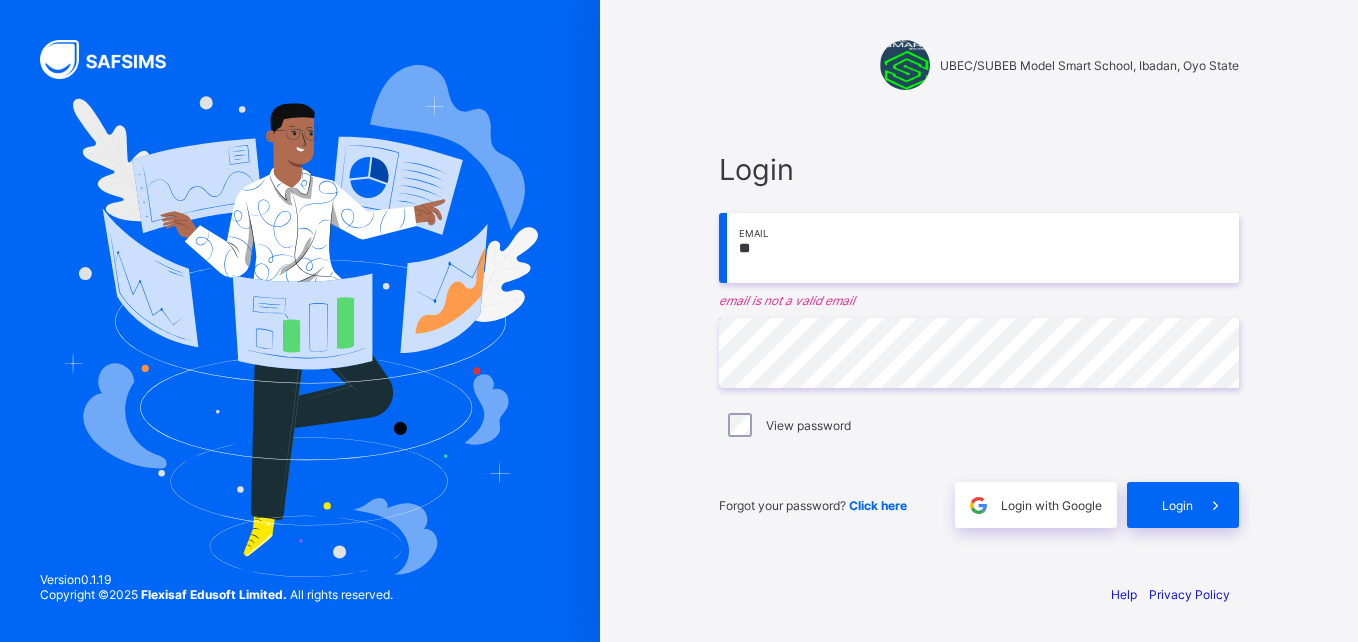 type on "*" 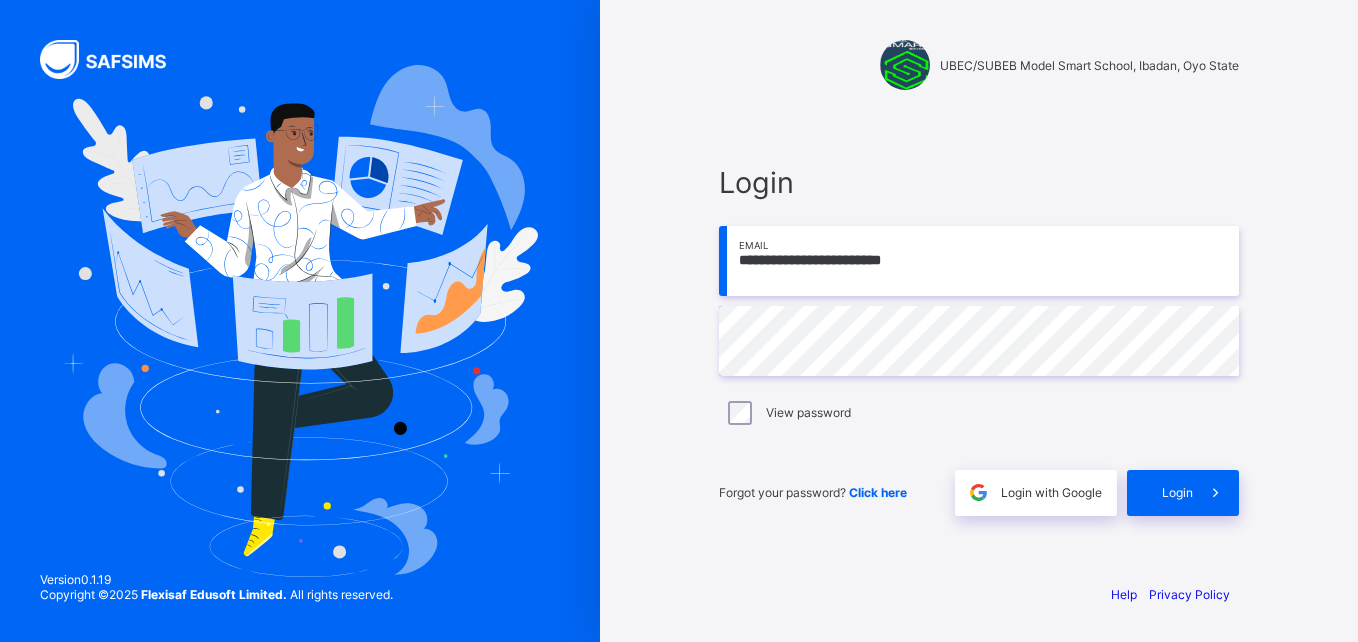 click on "**********" at bounding box center [979, 261] 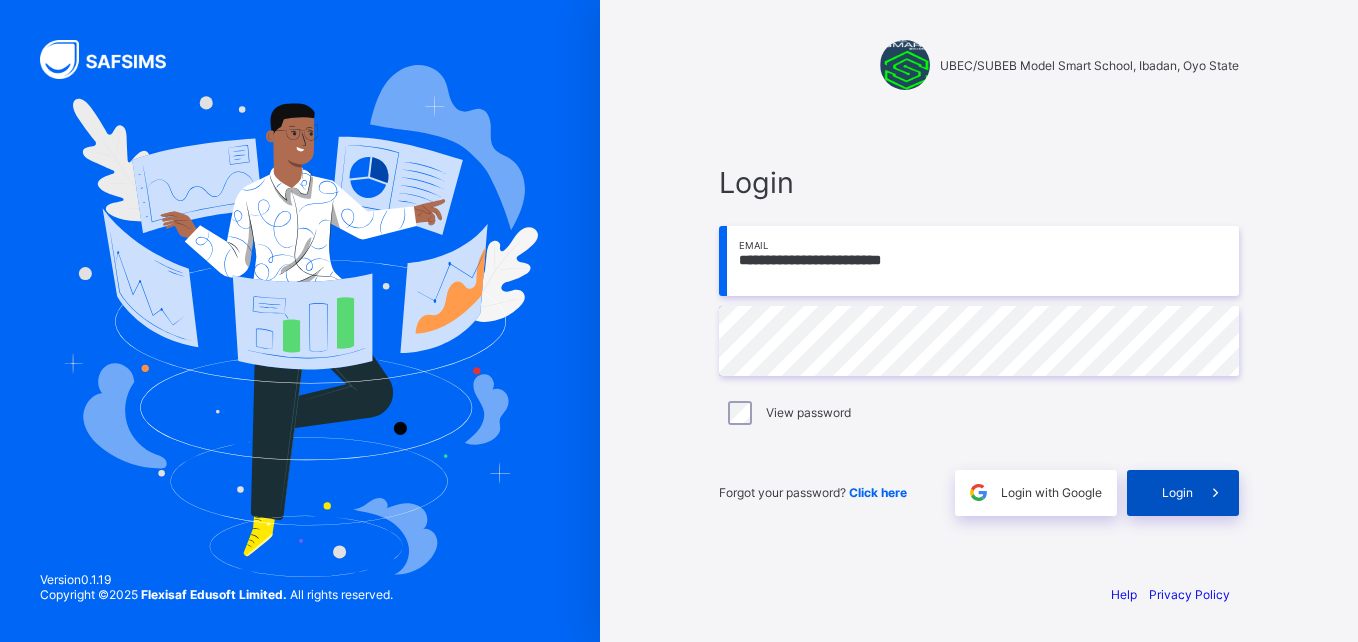 click on "Login" at bounding box center [1183, 493] 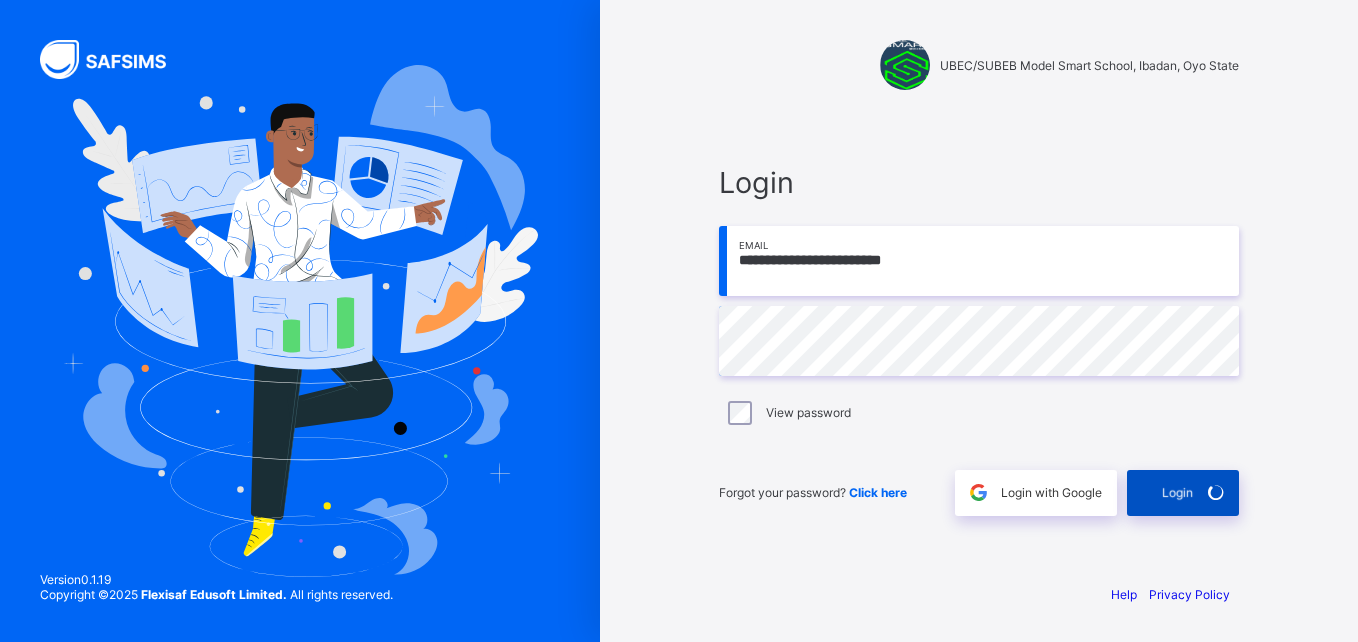 click on "Login" at bounding box center [1183, 493] 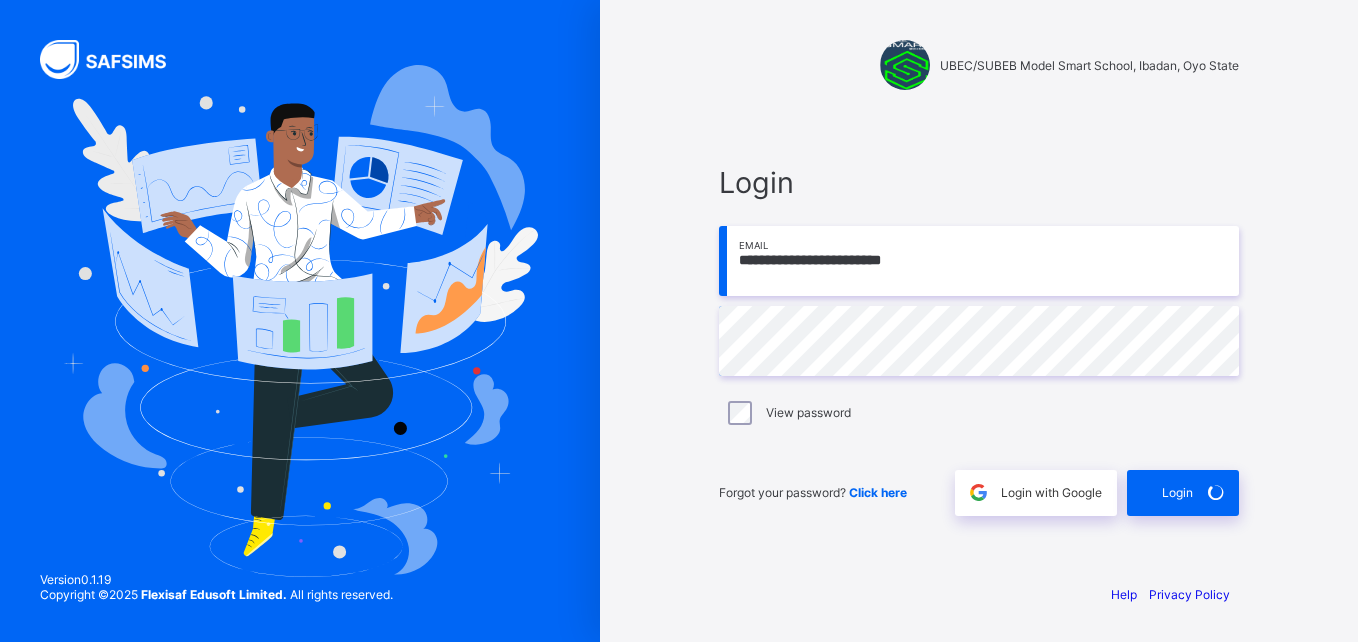 click on "**********" at bounding box center [979, 261] 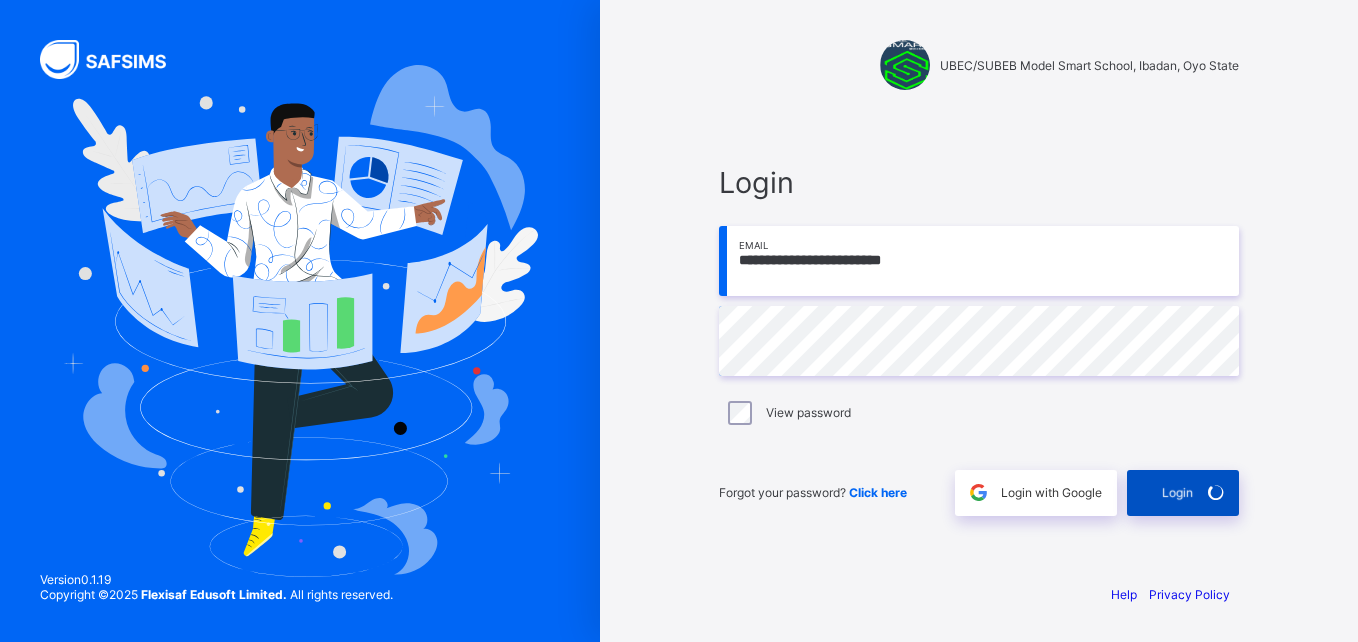 click on "Login" at bounding box center [1183, 493] 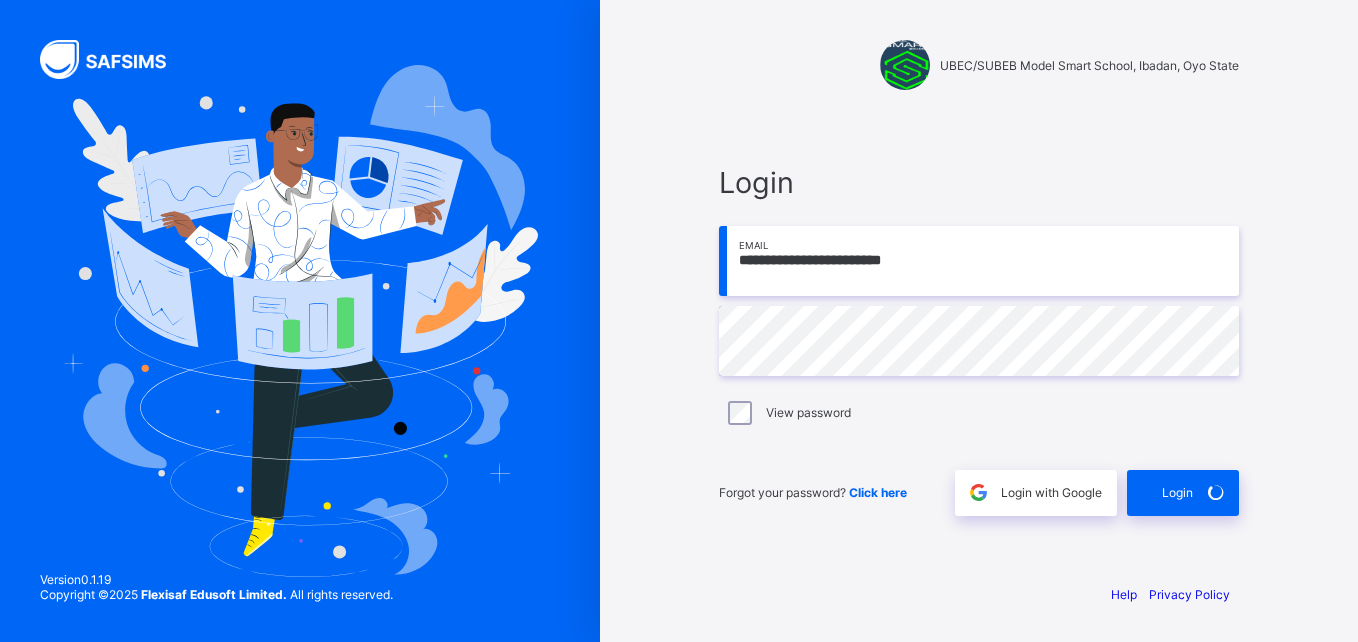 click on "**********" at bounding box center (979, 261) 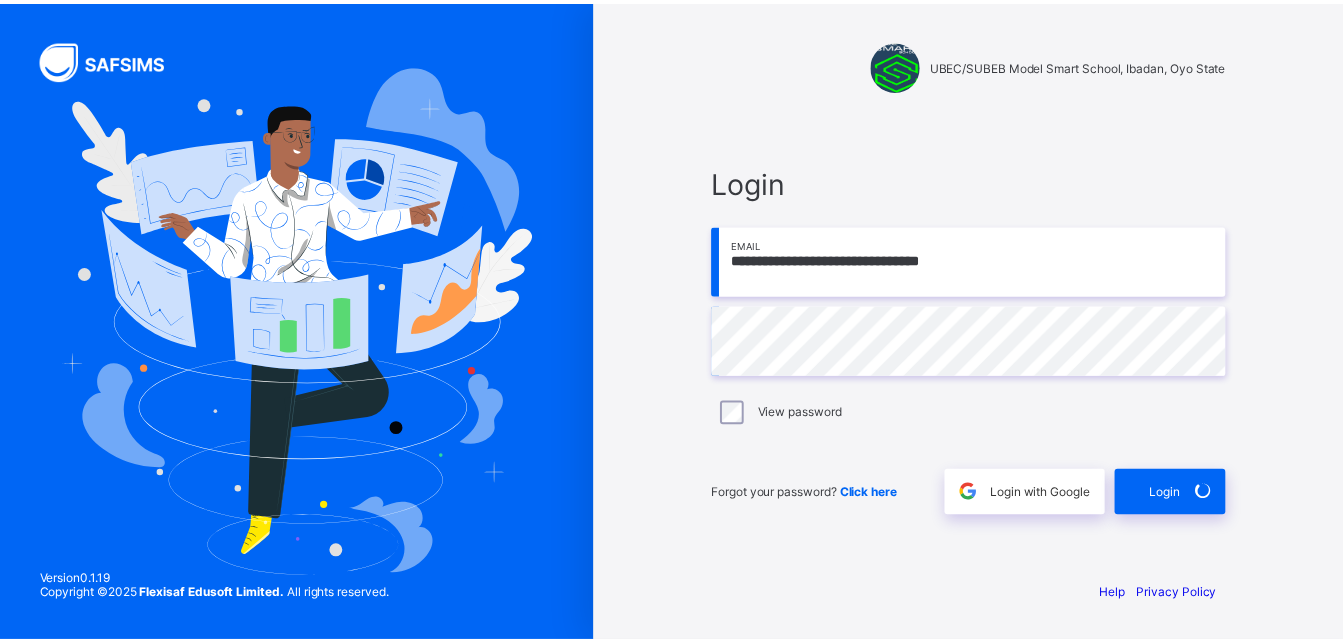 scroll, scrollTop: 0, scrollLeft: 0, axis: both 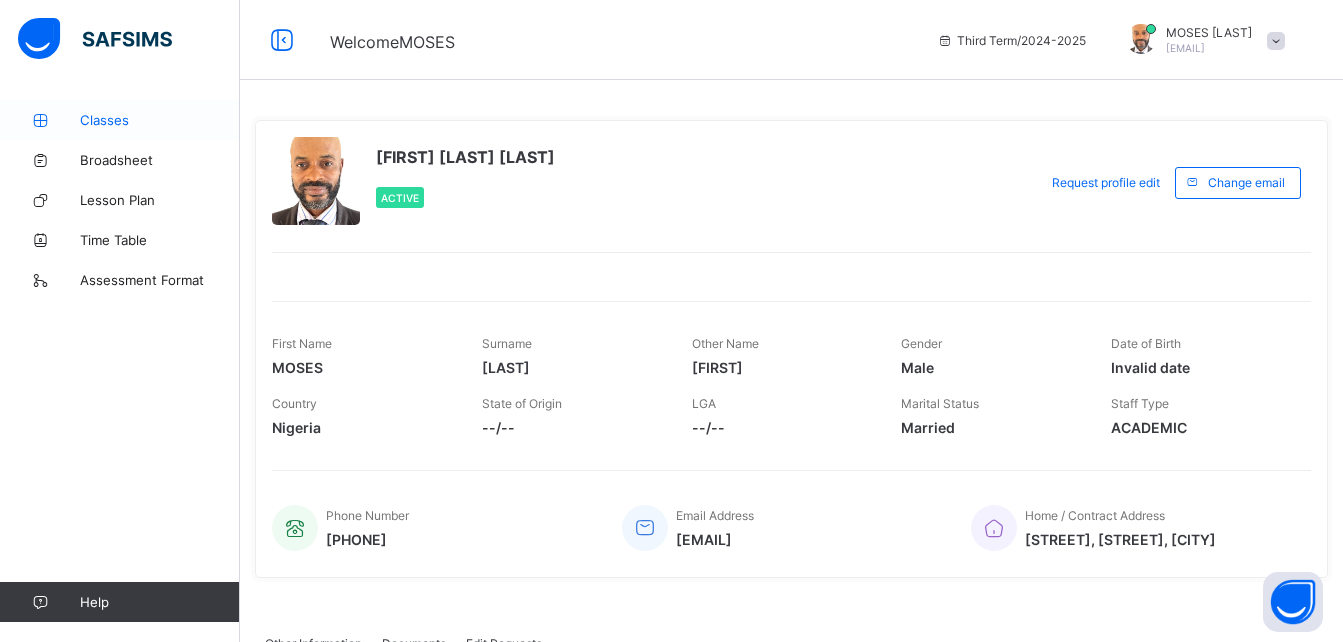 click on "Classes" at bounding box center (120, 120) 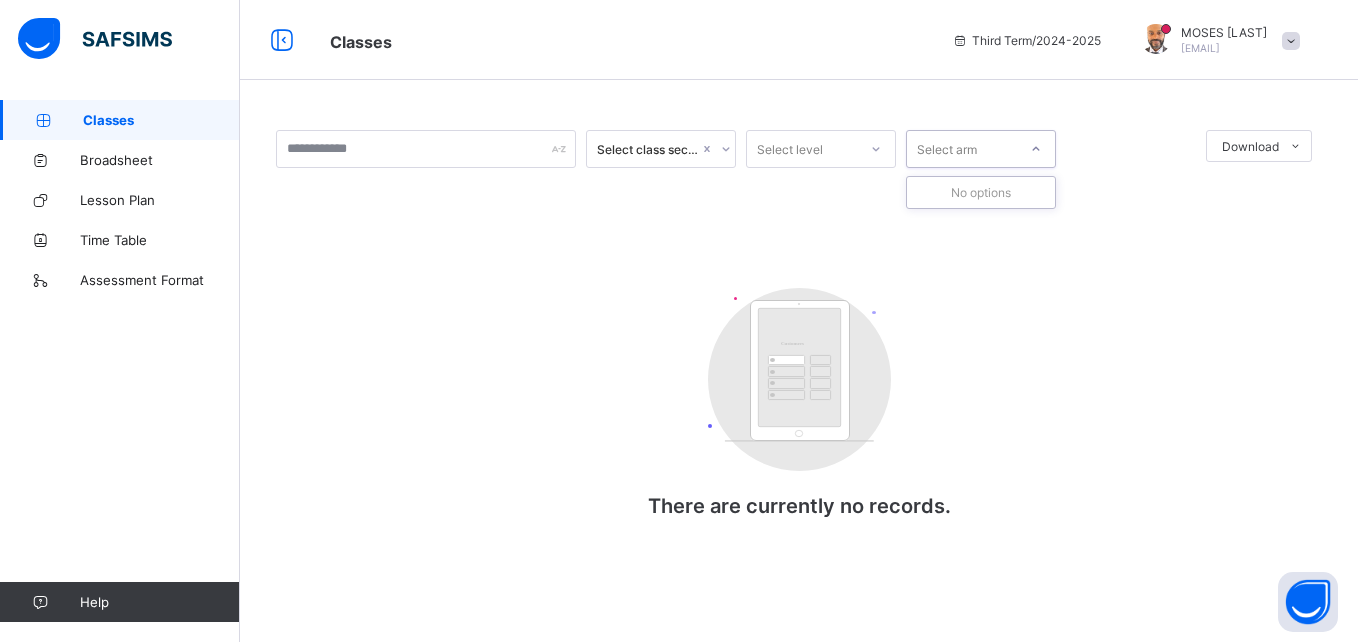 click at bounding box center [1036, 149] 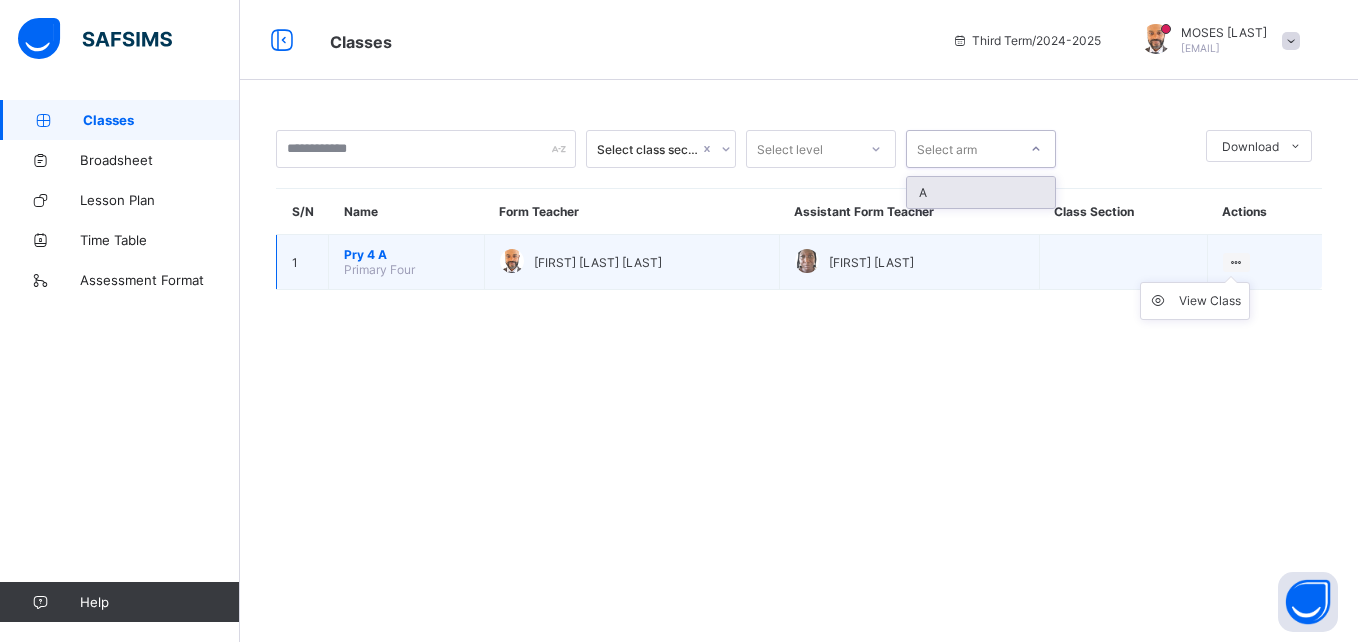 click at bounding box center [1236, 262] 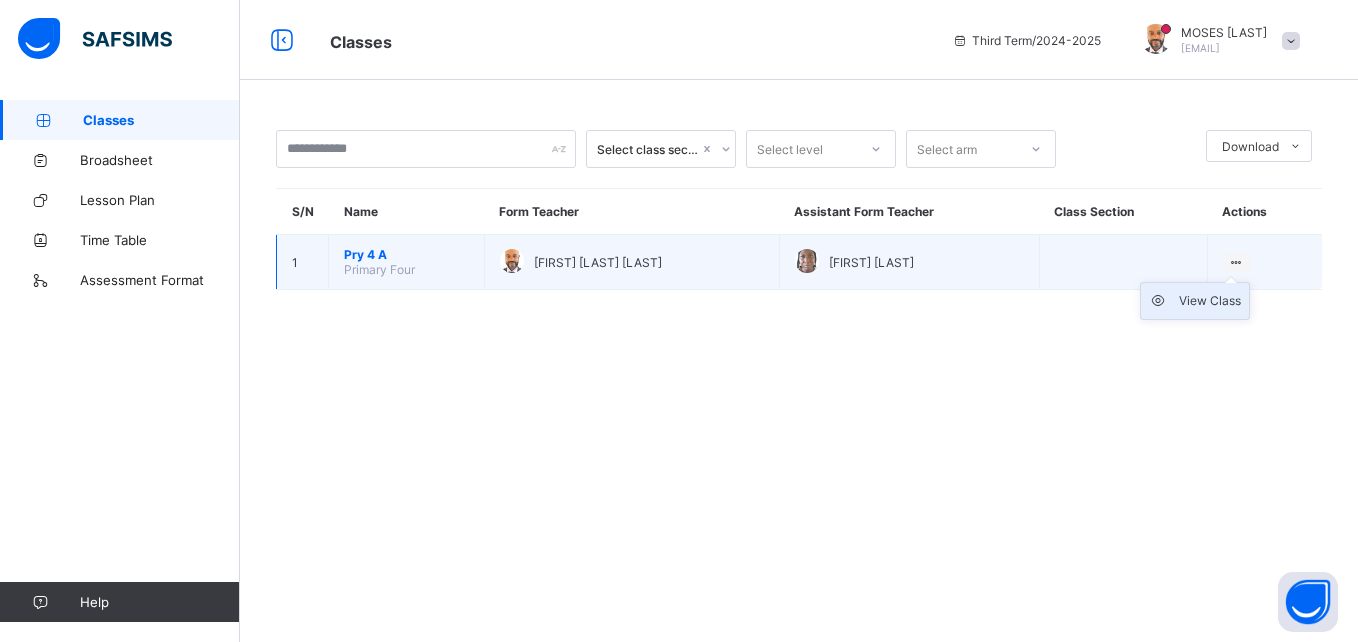click on "View Class" at bounding box center [1210, 301] 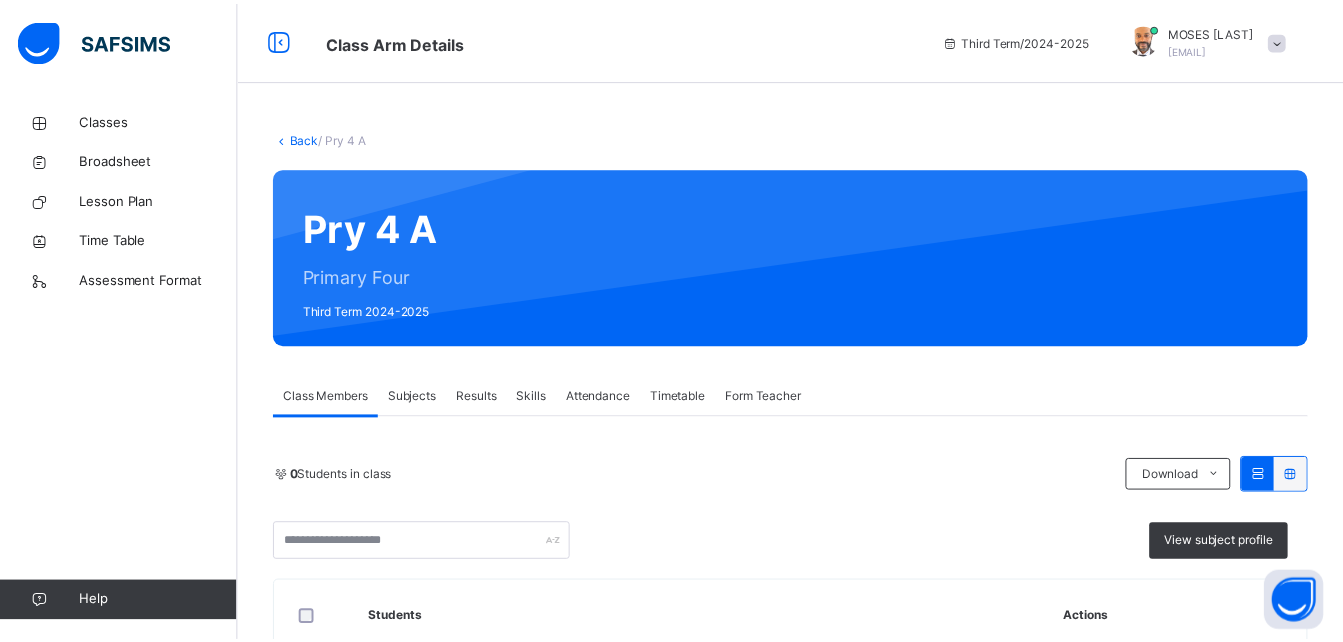 scroll, scrollTop: 310, scrollLeft: 0, axis: vertical 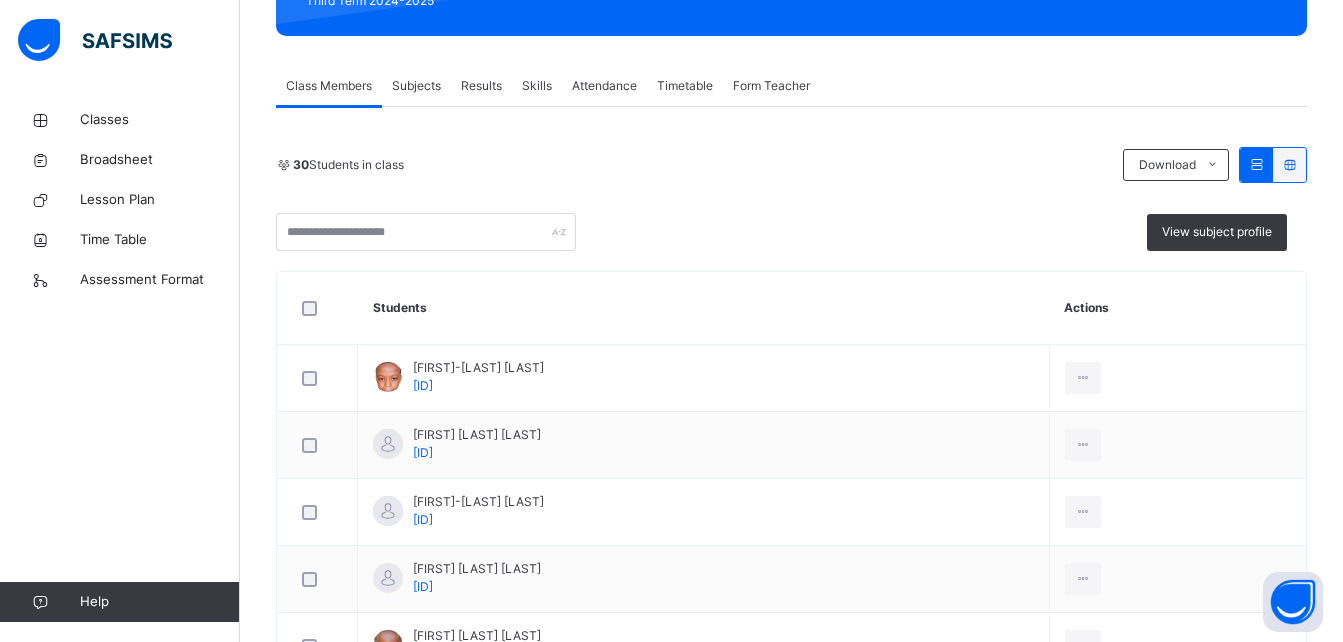 click on "Results" at bounding box center (481, 86) 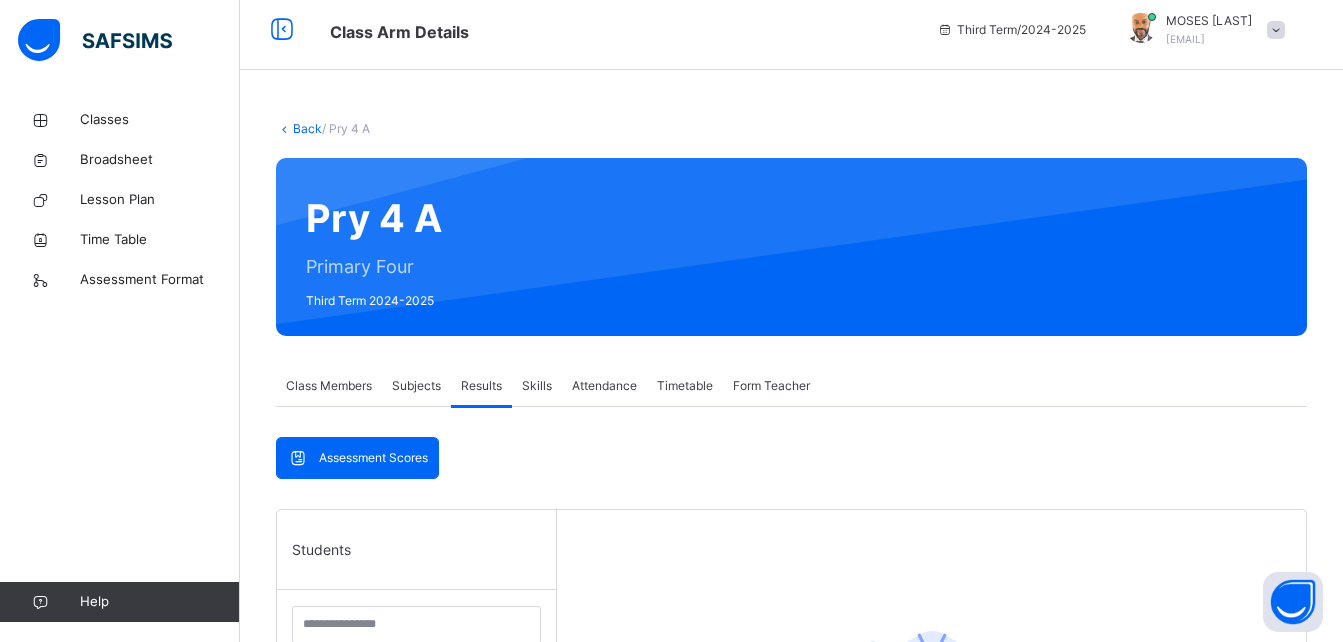scroll, scrollTop: 0, scrollLeft: 0, axis: both 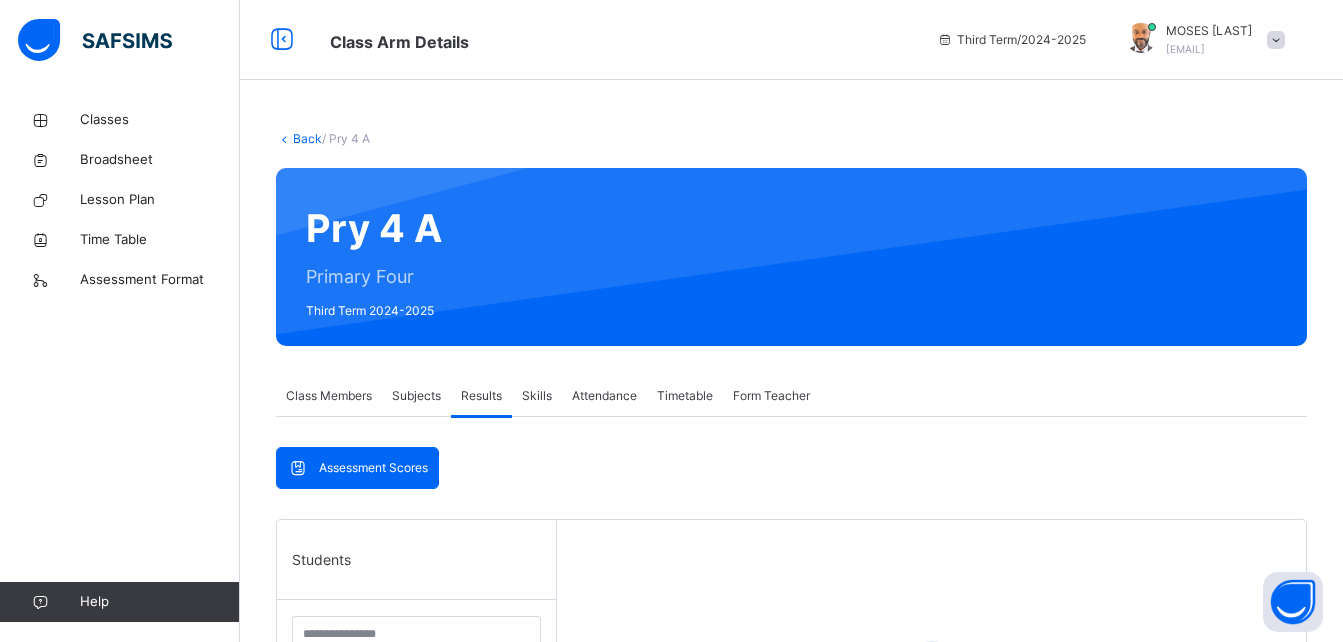 click on "Results" at bounding box center (481, 396) 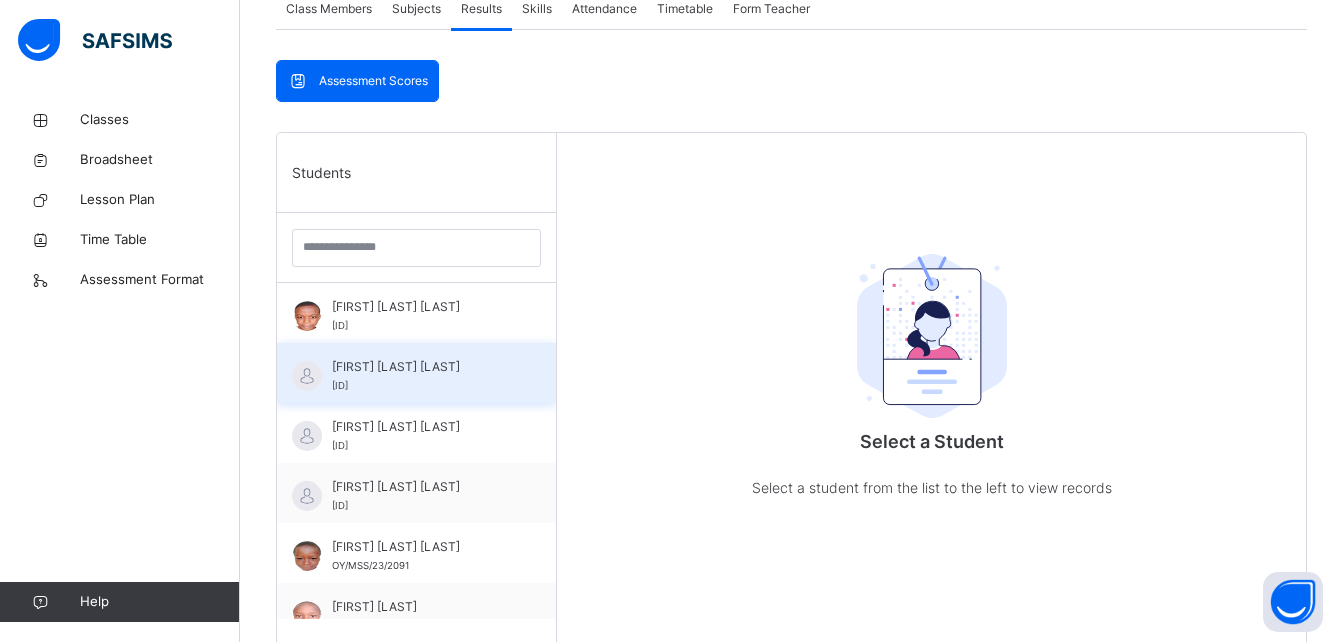 scroll, scrollTop: 400, scrollLeft: 0, axis: vertical 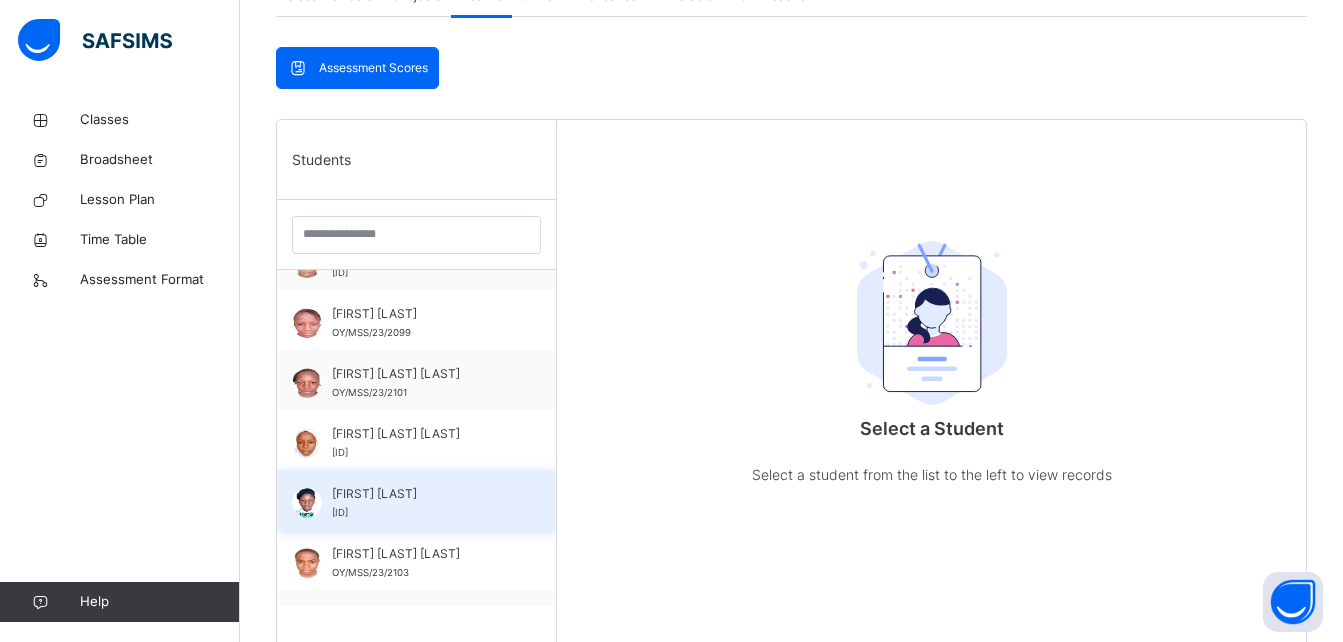 click on "OY/MSS/23/2104" at bounding box center (340, 512) 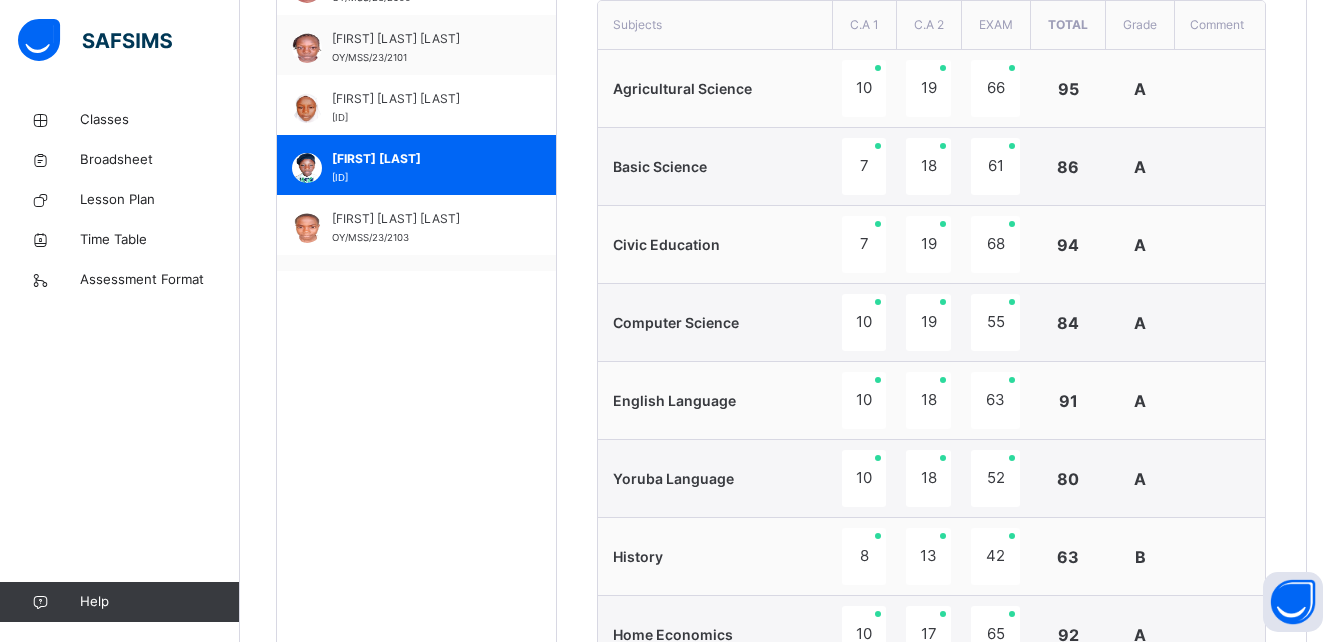 scroll, scrollTop: 700, scrollLeft: 0, axis: vertical 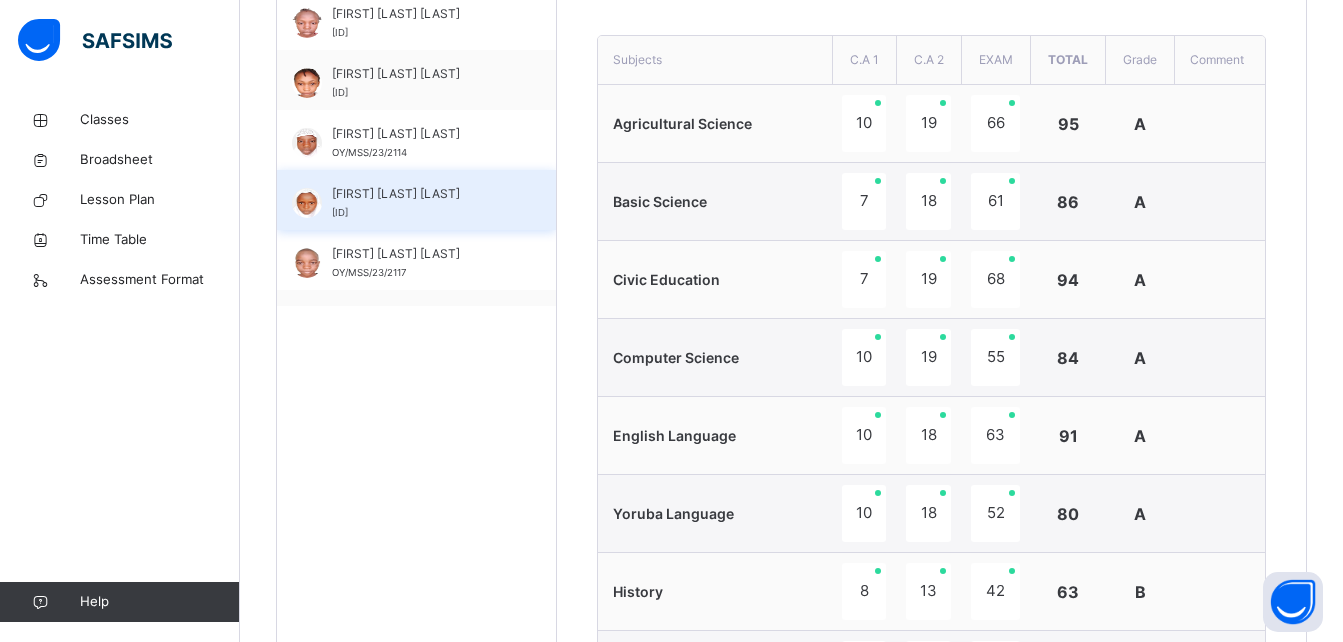 click on "RUKOYAH  OLABISI JIMOH  OY/MSS/23/2115" at bounding box center [416, 200] 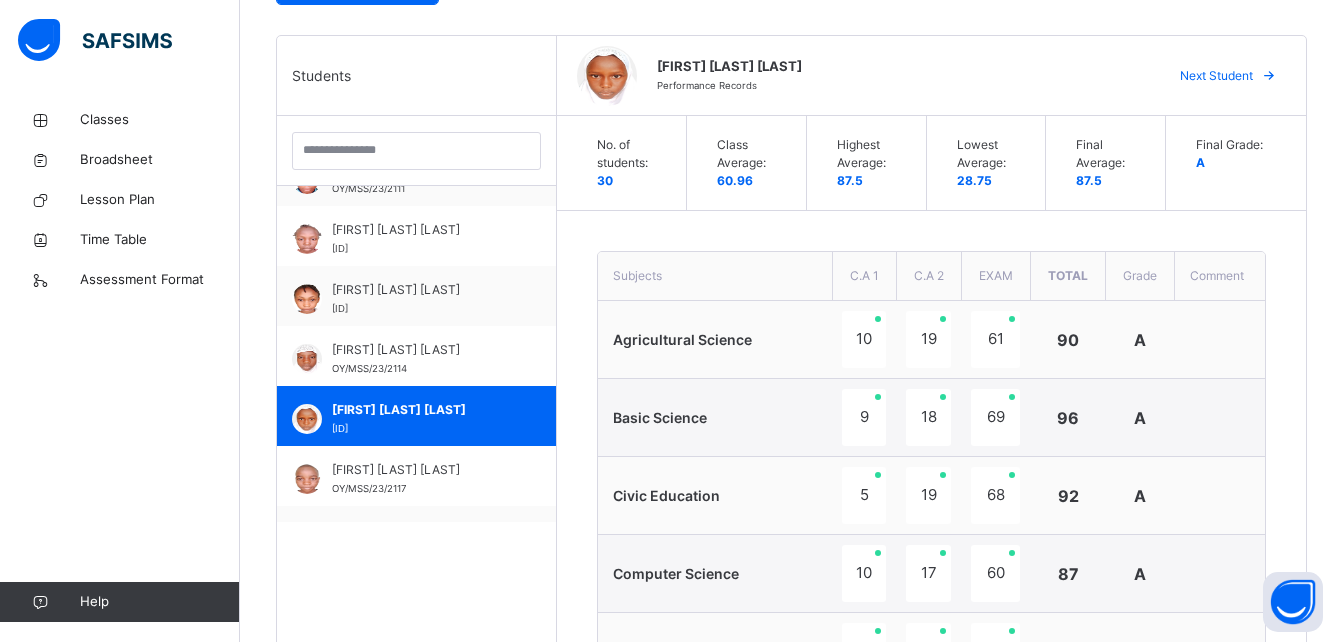 scroll, scrollTop: 700, scrollLeft: 0, axis: vertical 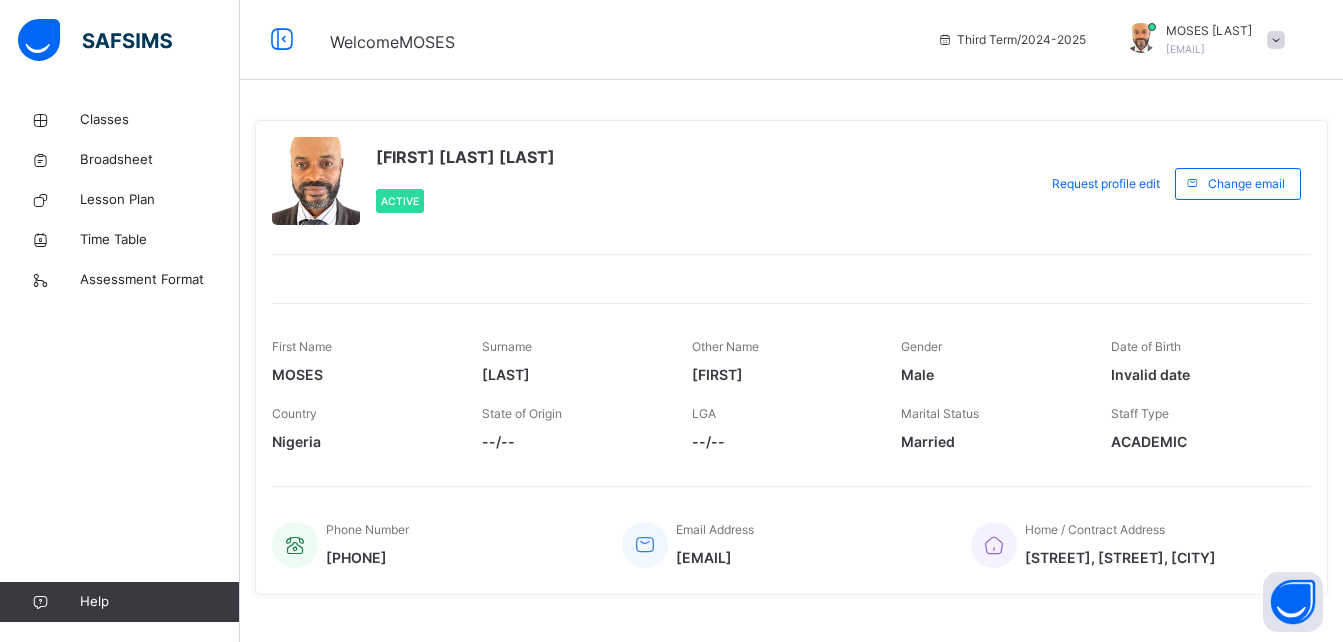 click on "MOSES   HAZZAN" at bounding box center [1209, 31] 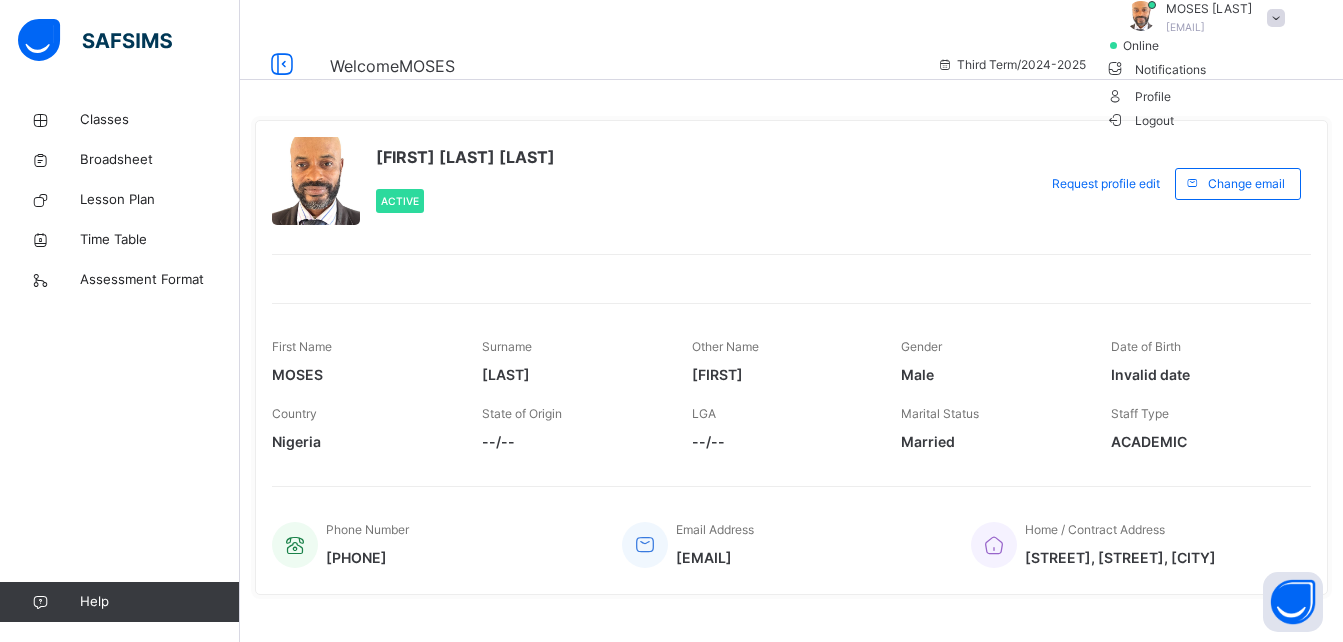 click on "Logout" at bounding box center [1140, 120] 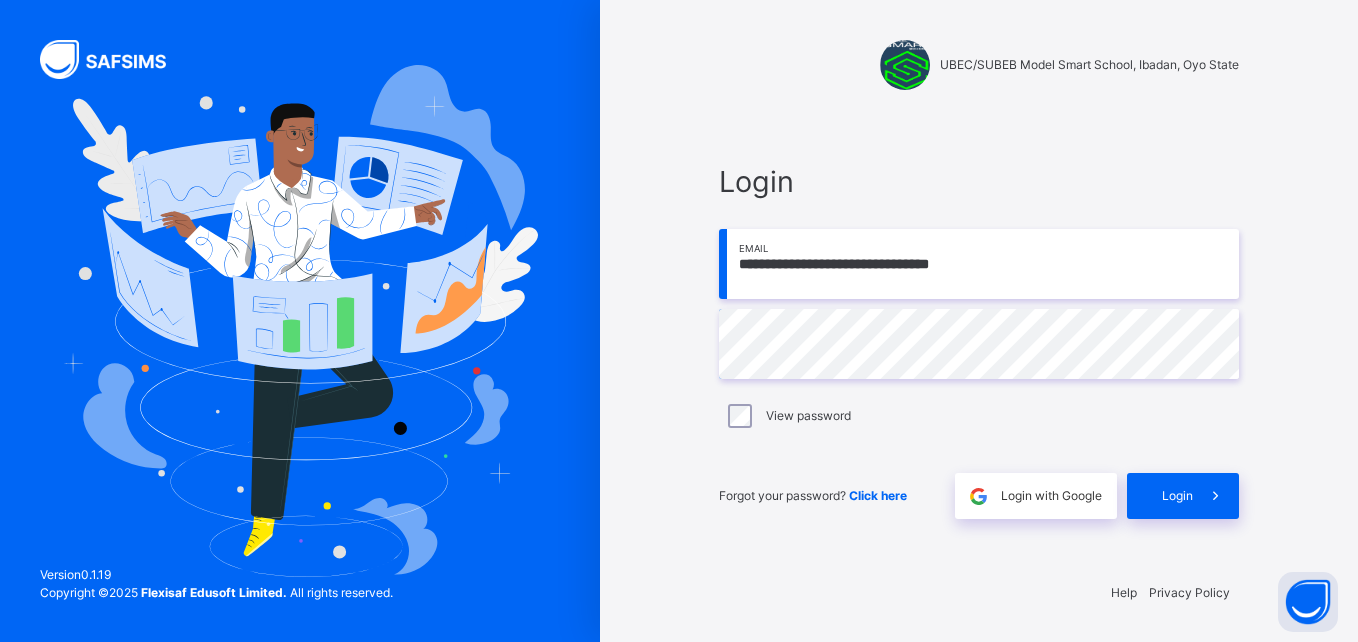 click on "**********" at bounding box center (979, 264) 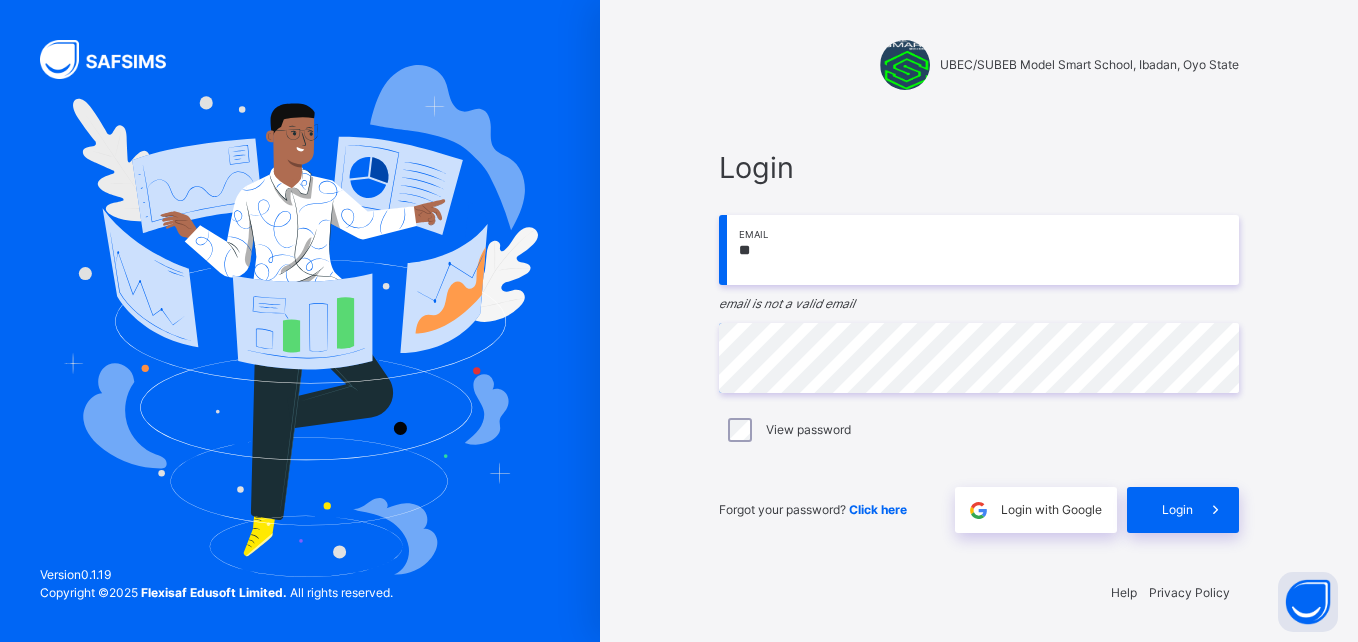 type on "*" 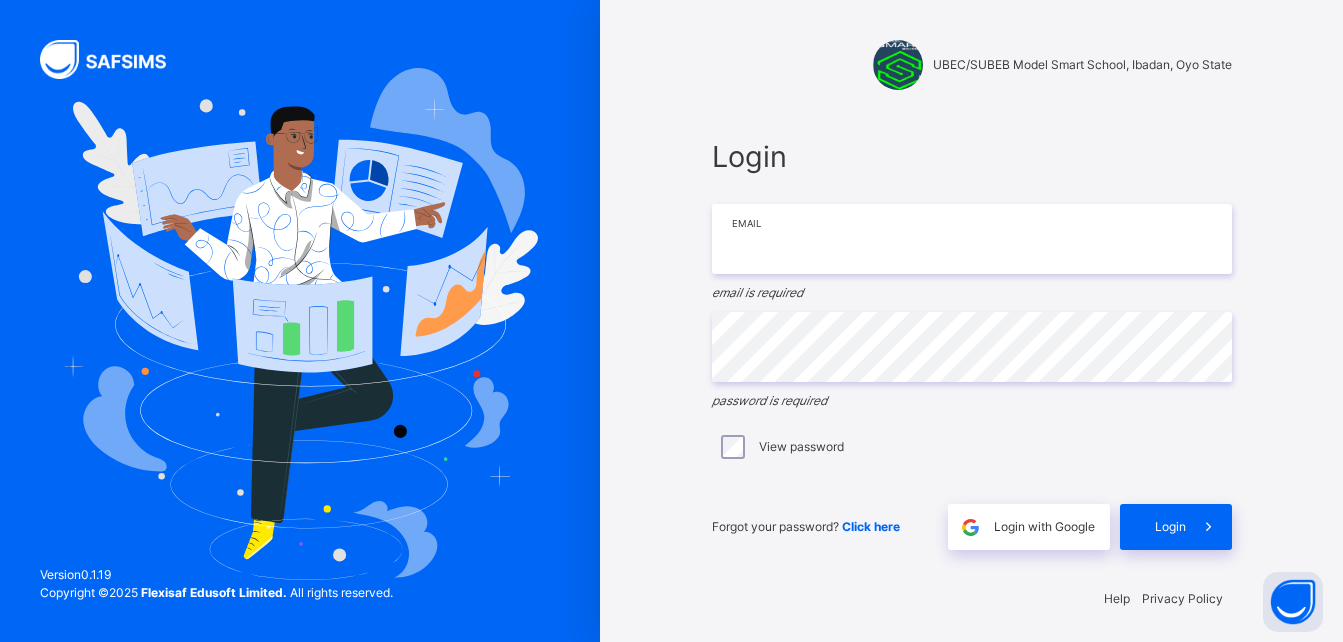 click at bounding box center (972, 239) 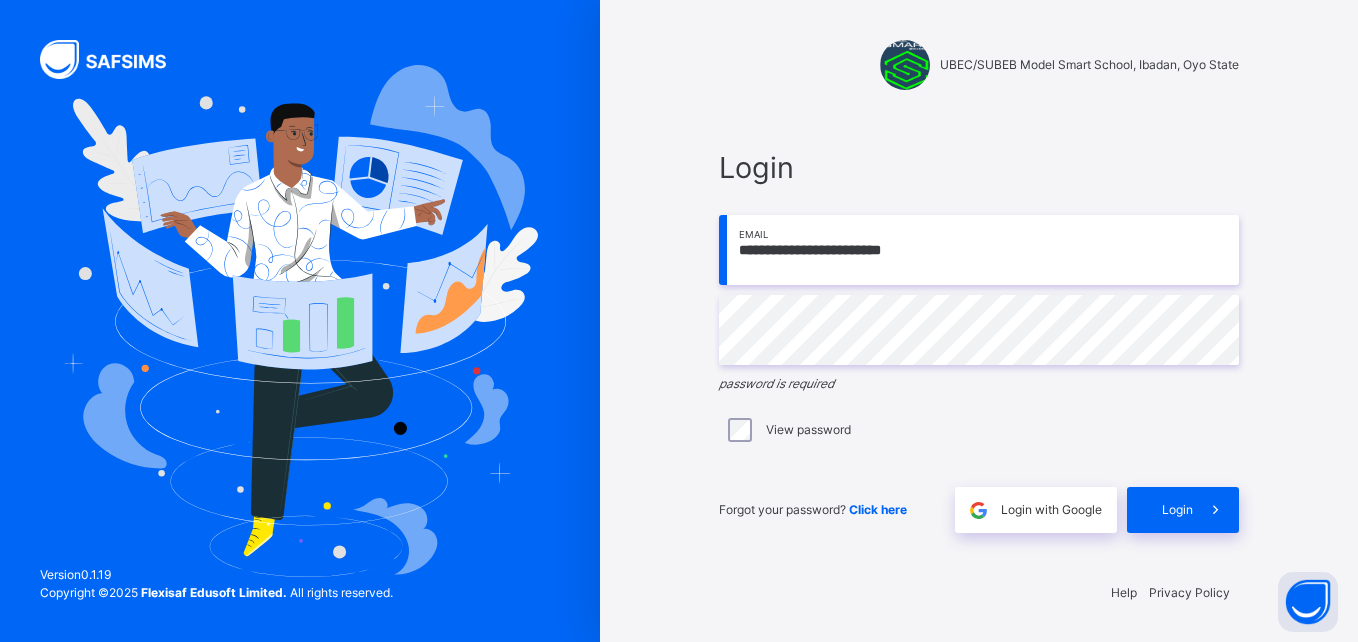 type on "**********" 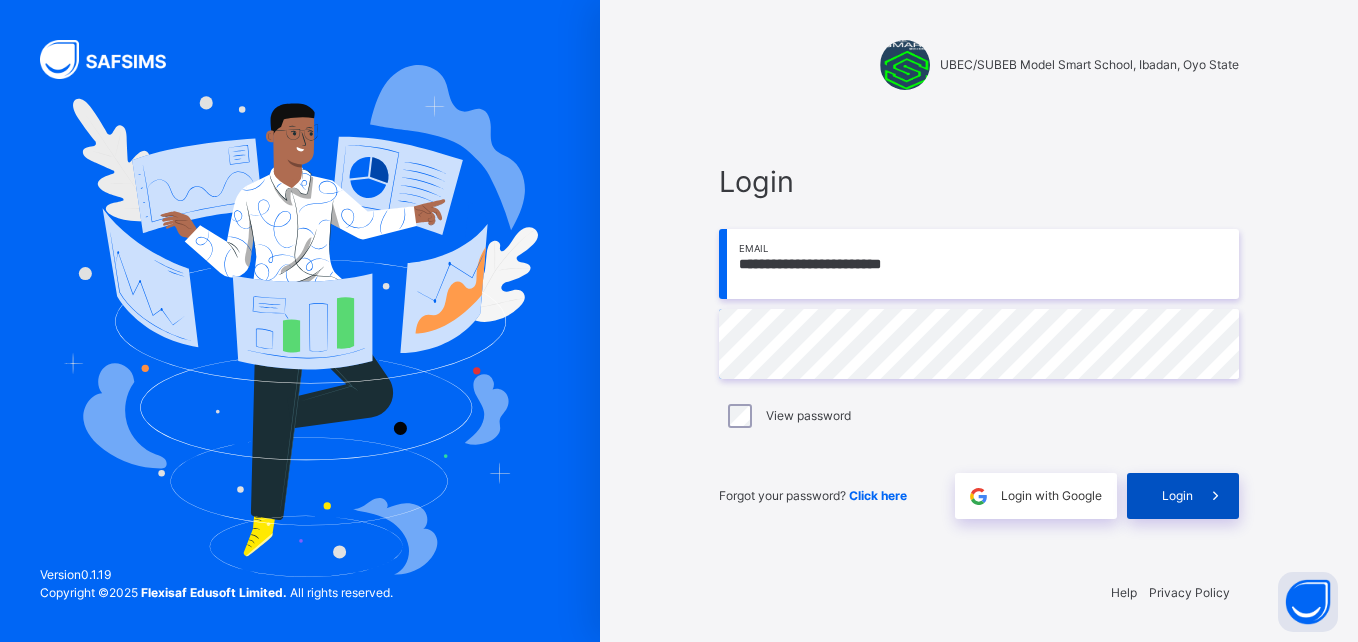 click on "Login" at bounding box center (1183, 496) 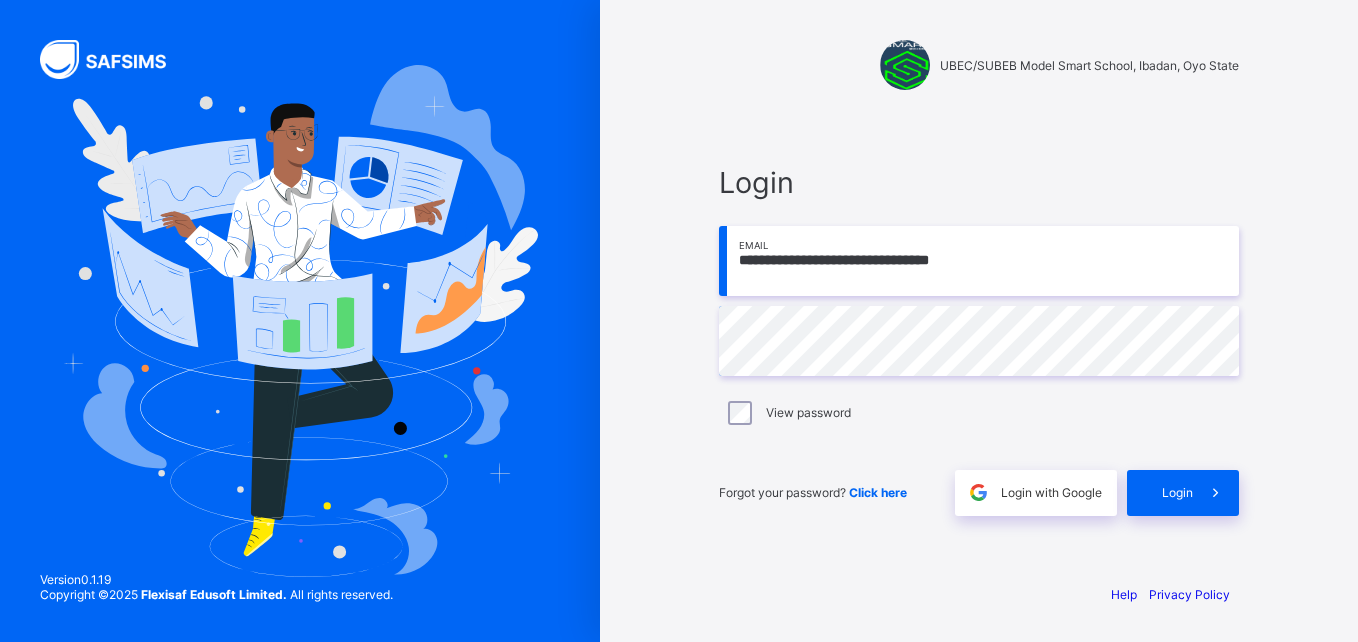 scroll, scrollTop: 0, scrollLeft: 0, axis: both 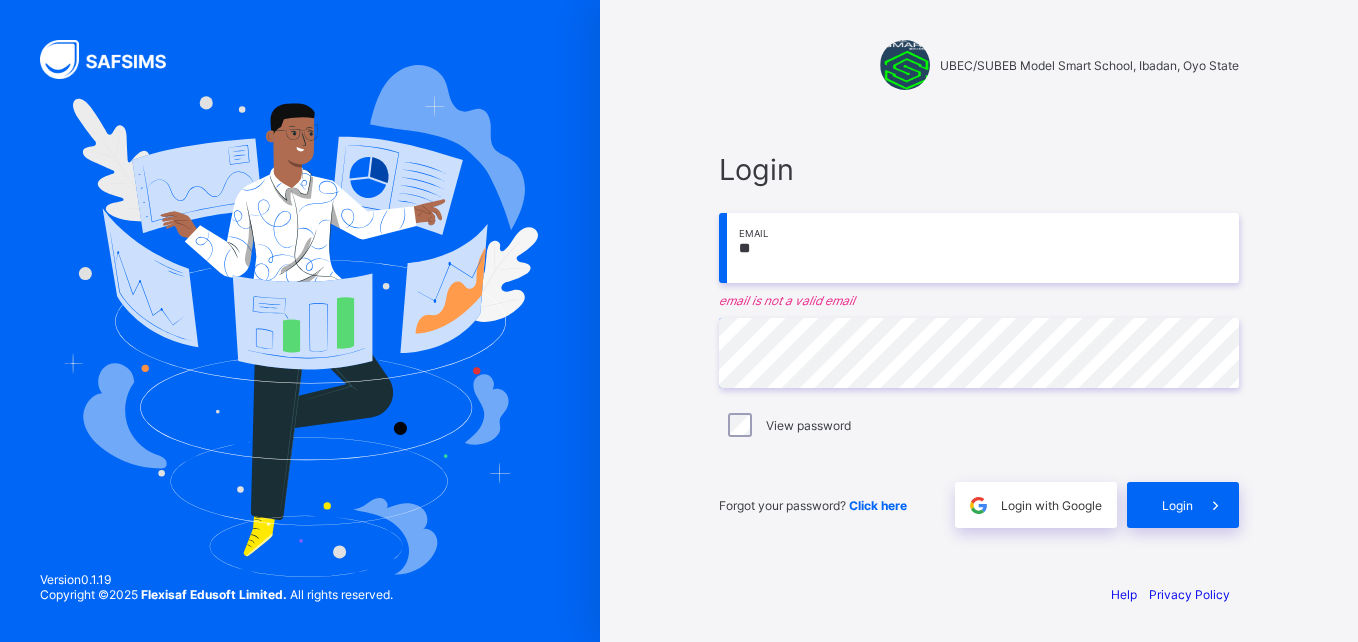 type on "*" 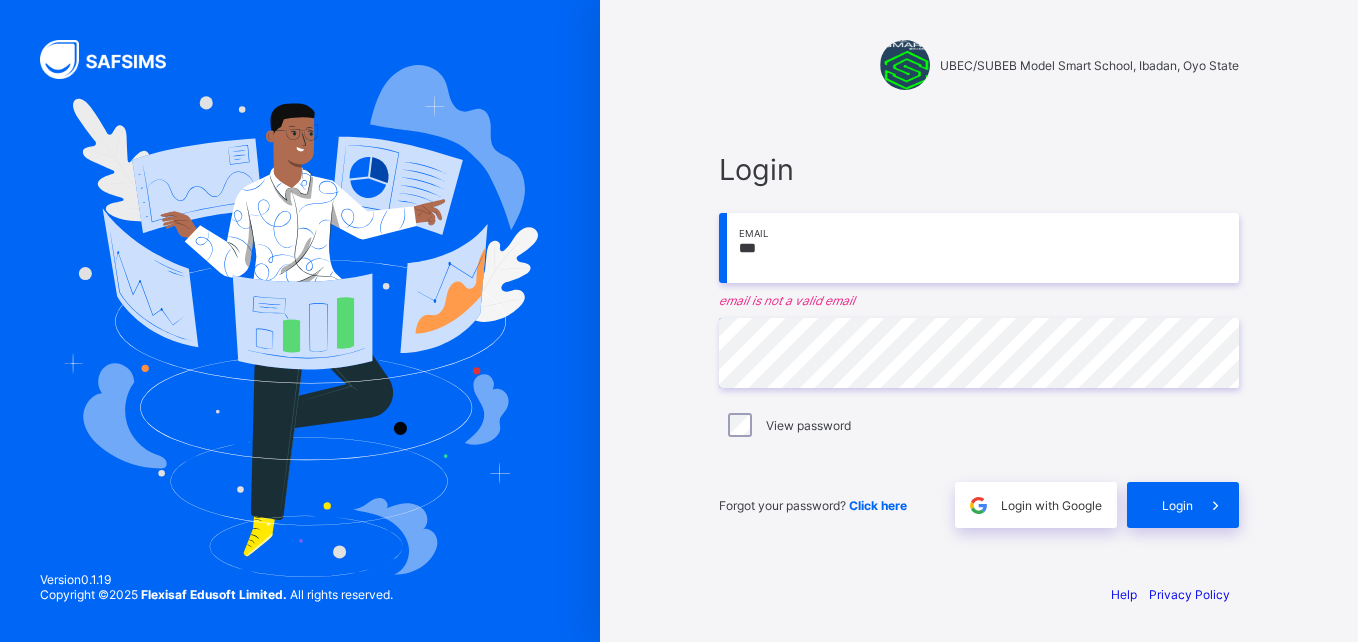 type on "**********" 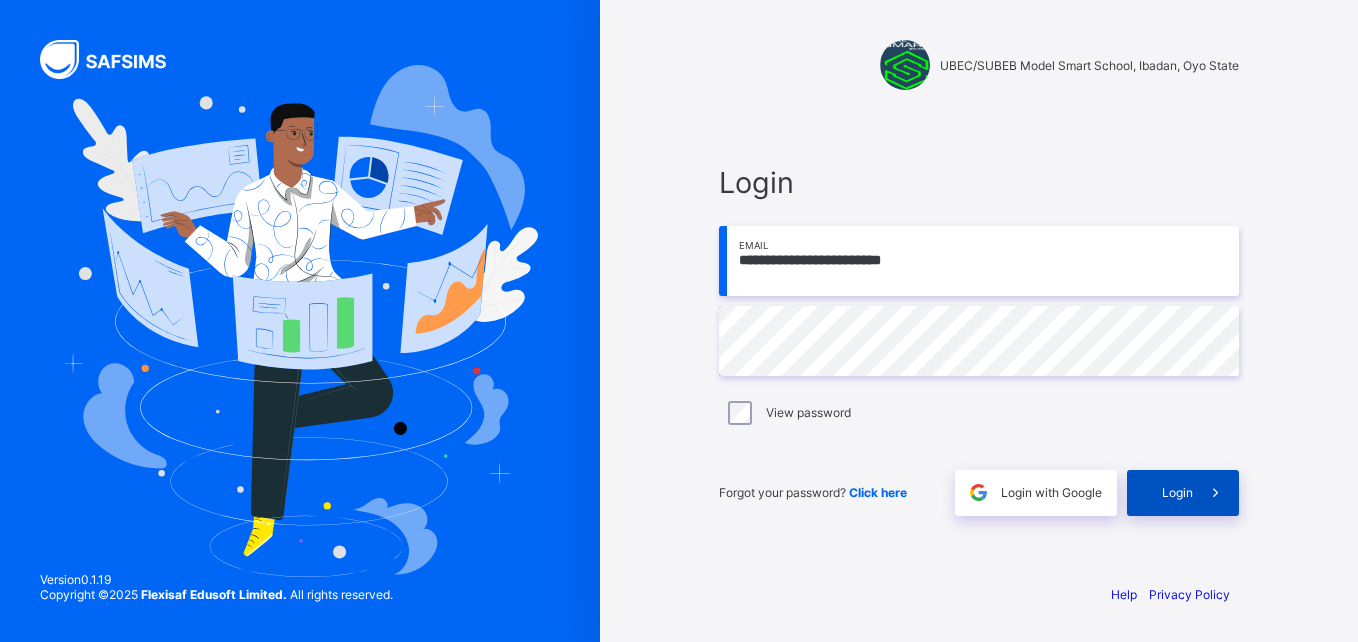 click on "Login" at bounding box center [1177, 492] 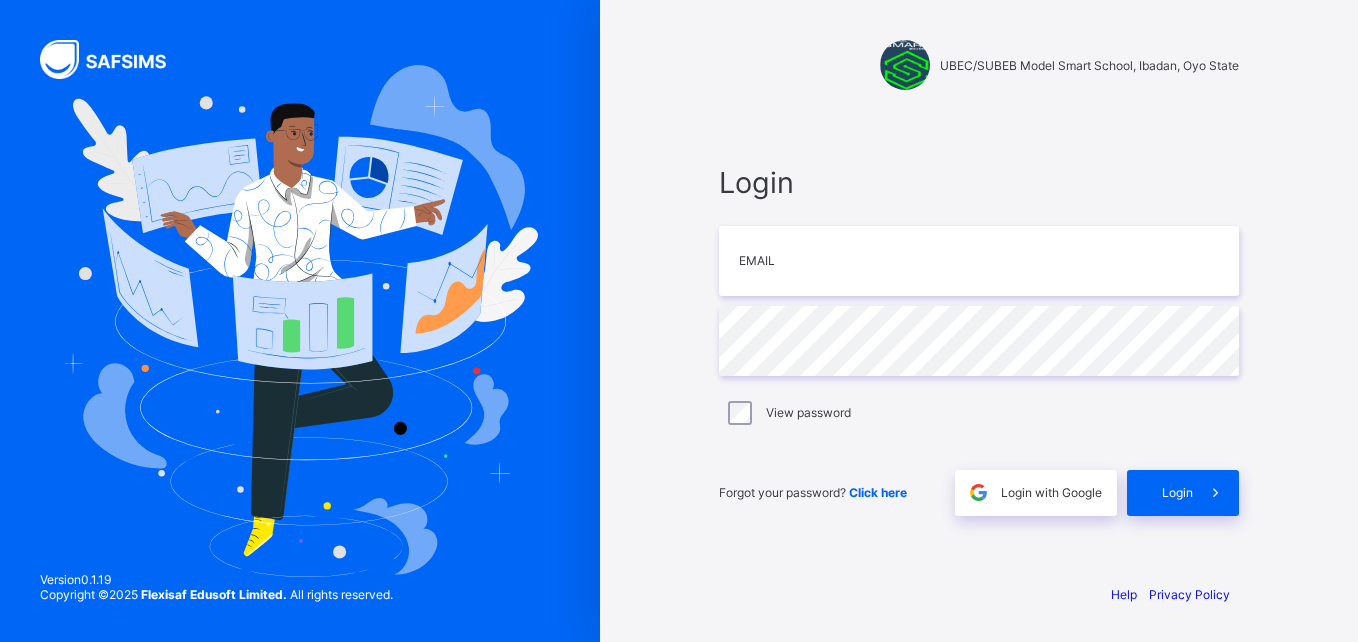 scroll, scrollTop: 0, scrollLeft: 0, axis: both 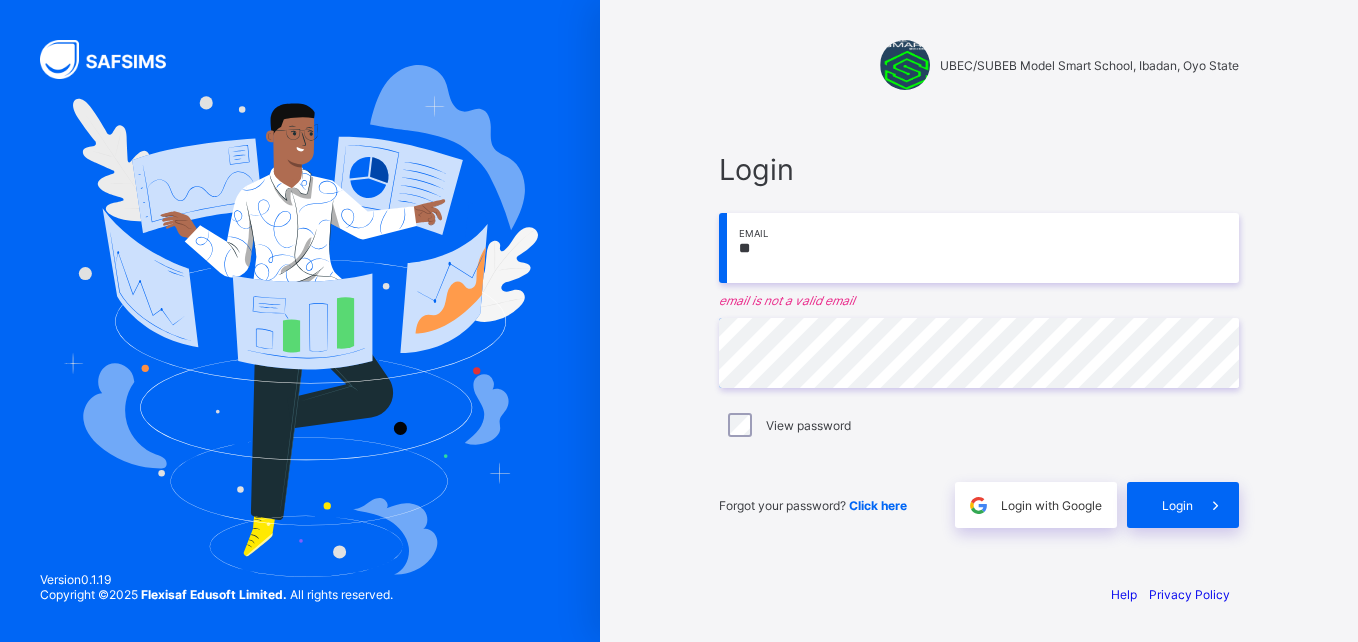type on "*" 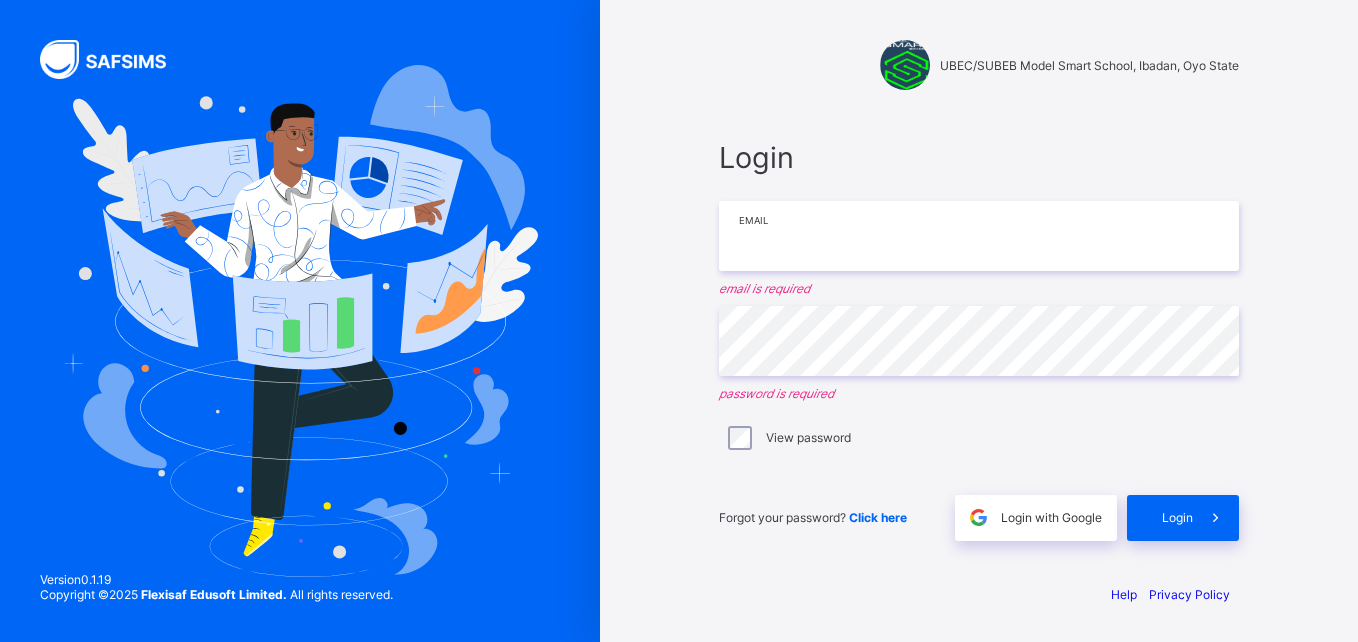 click at bounding box center (979, 236) 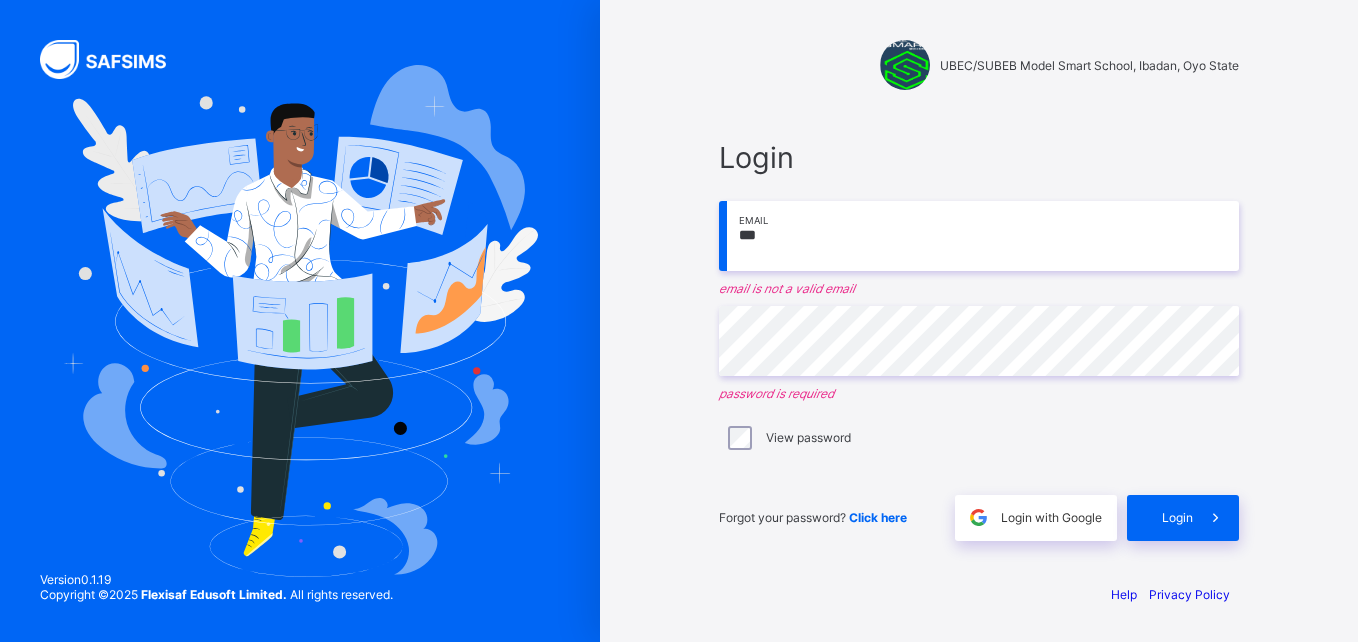 type on "**********" 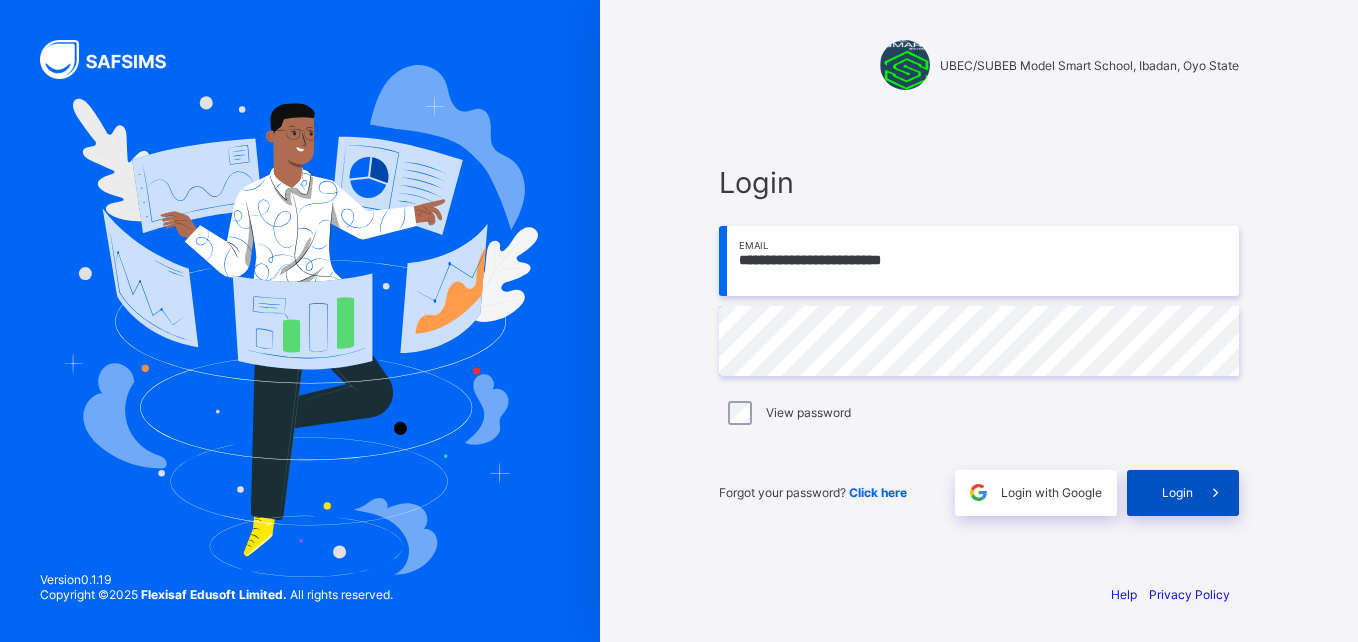 click on "Login" at bounding box center [1183, 493] 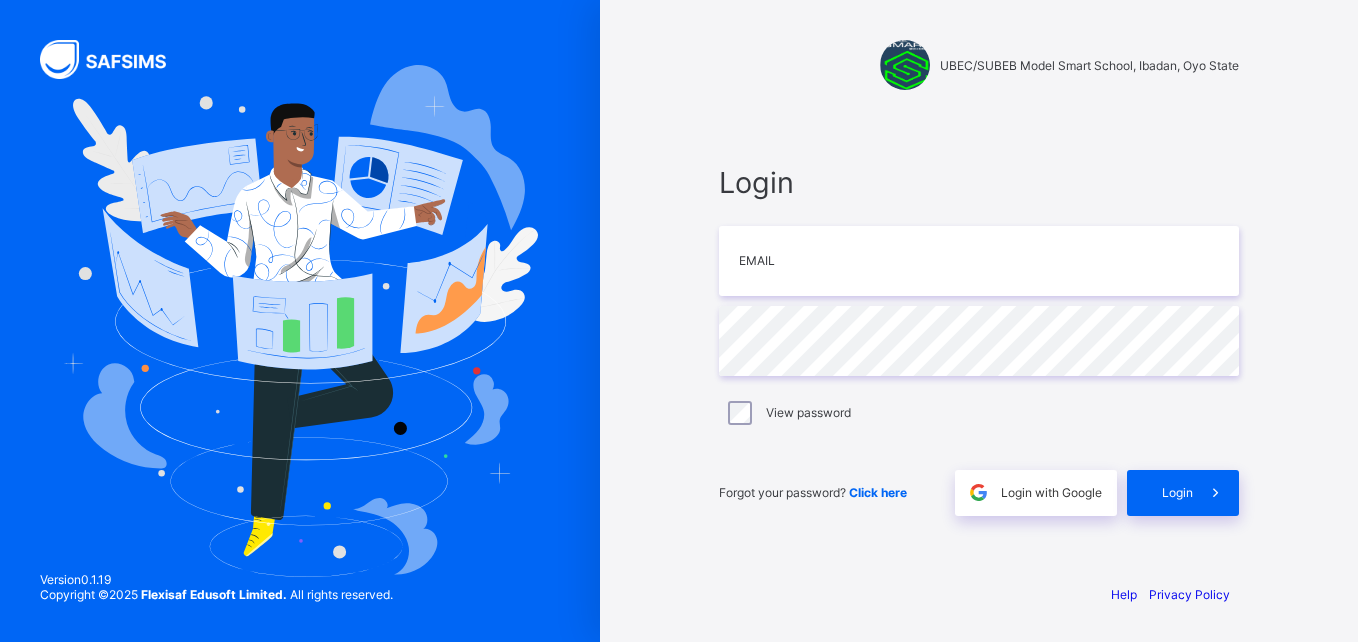 scroll, scrollTop: 0, scrollLeft: 0, axis: both 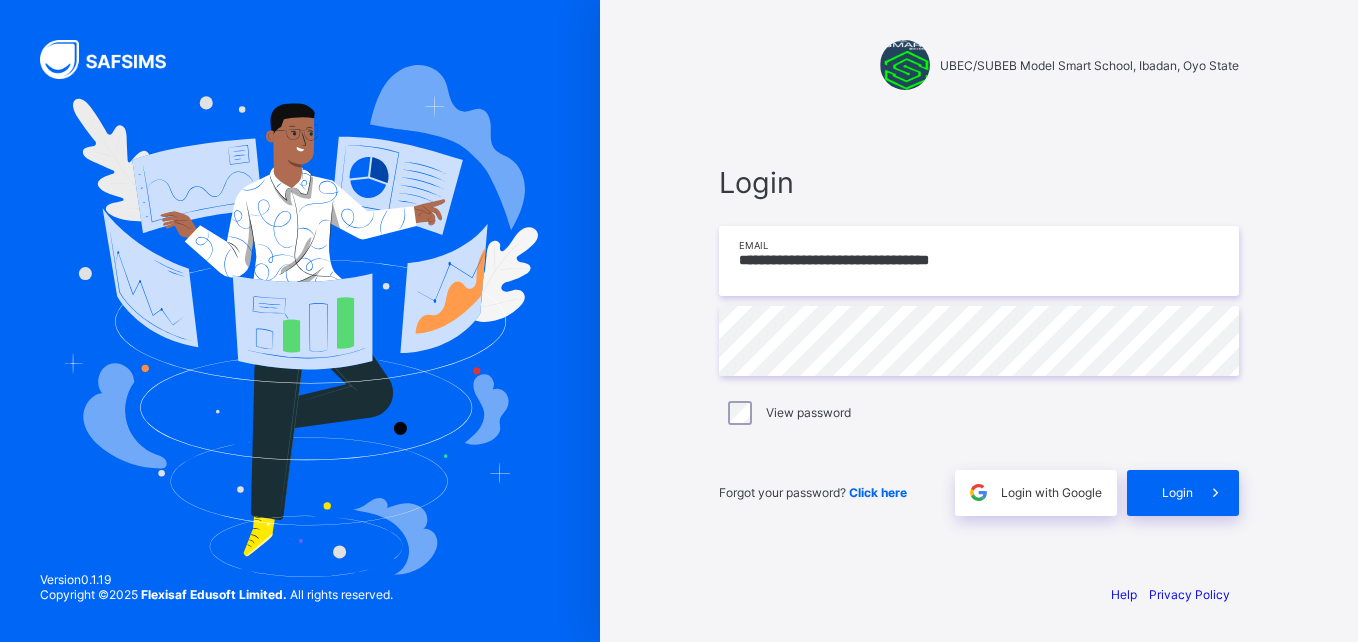 click on "**********" at bounding box center (979, 261) 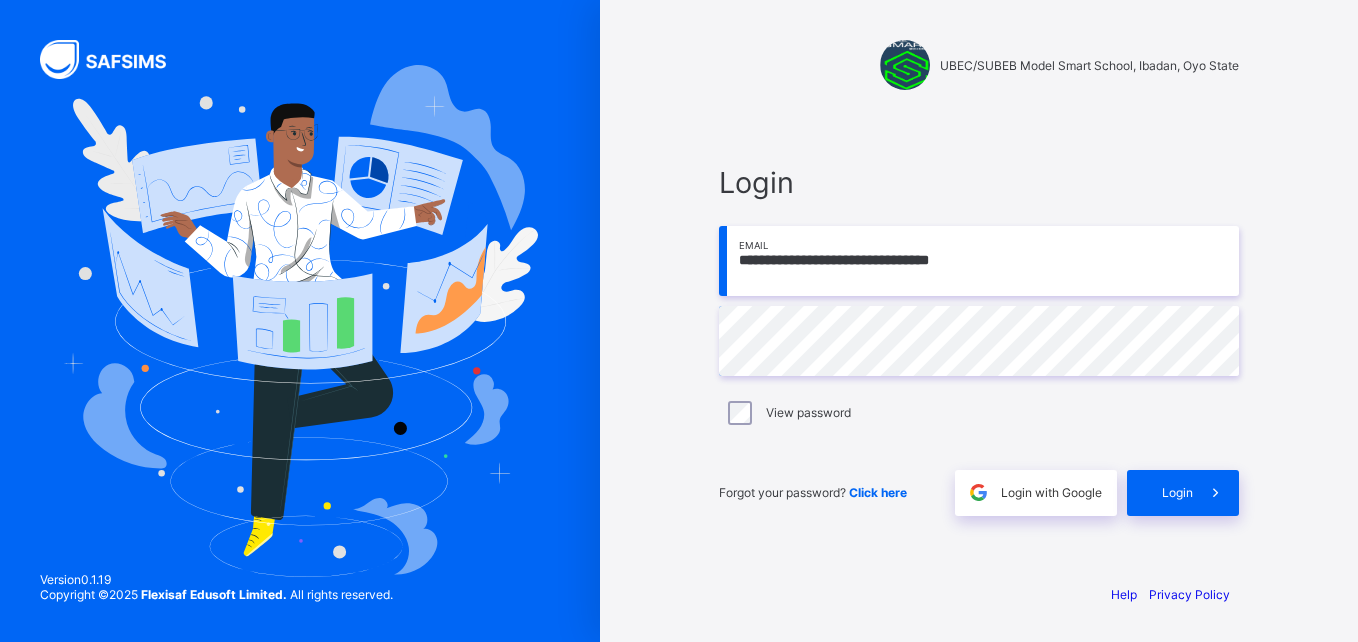 click on "**********" at bounding box center (979, 261) 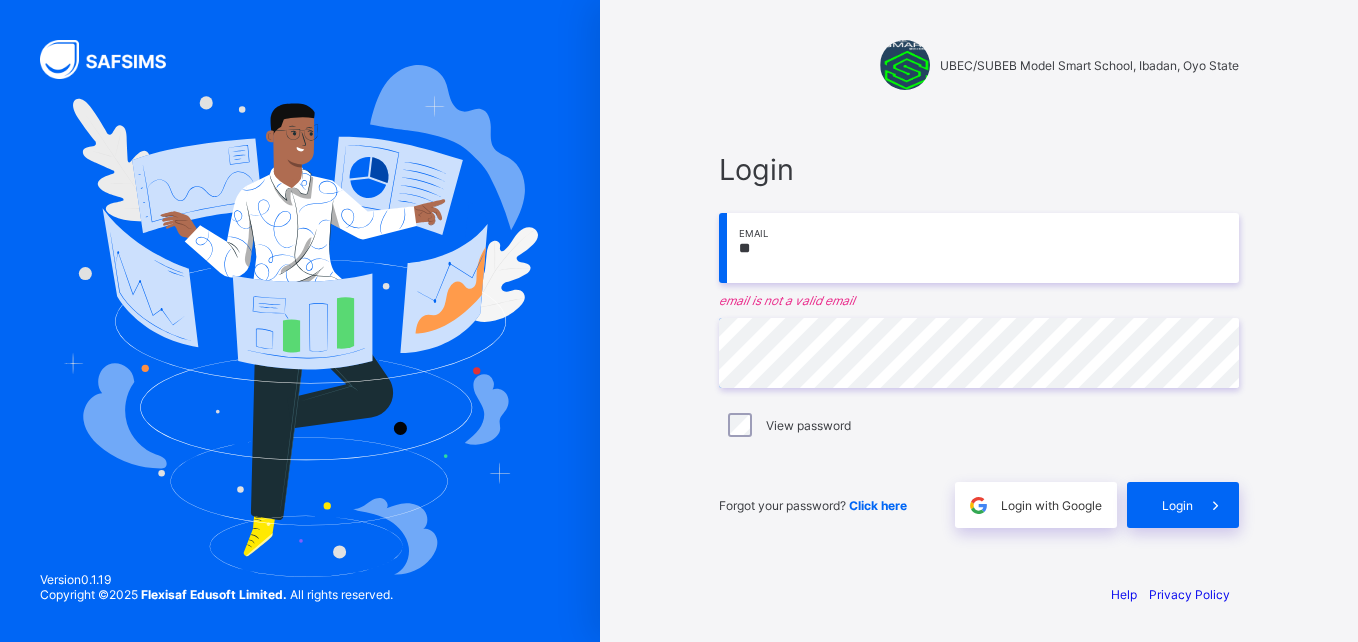 type on "*" 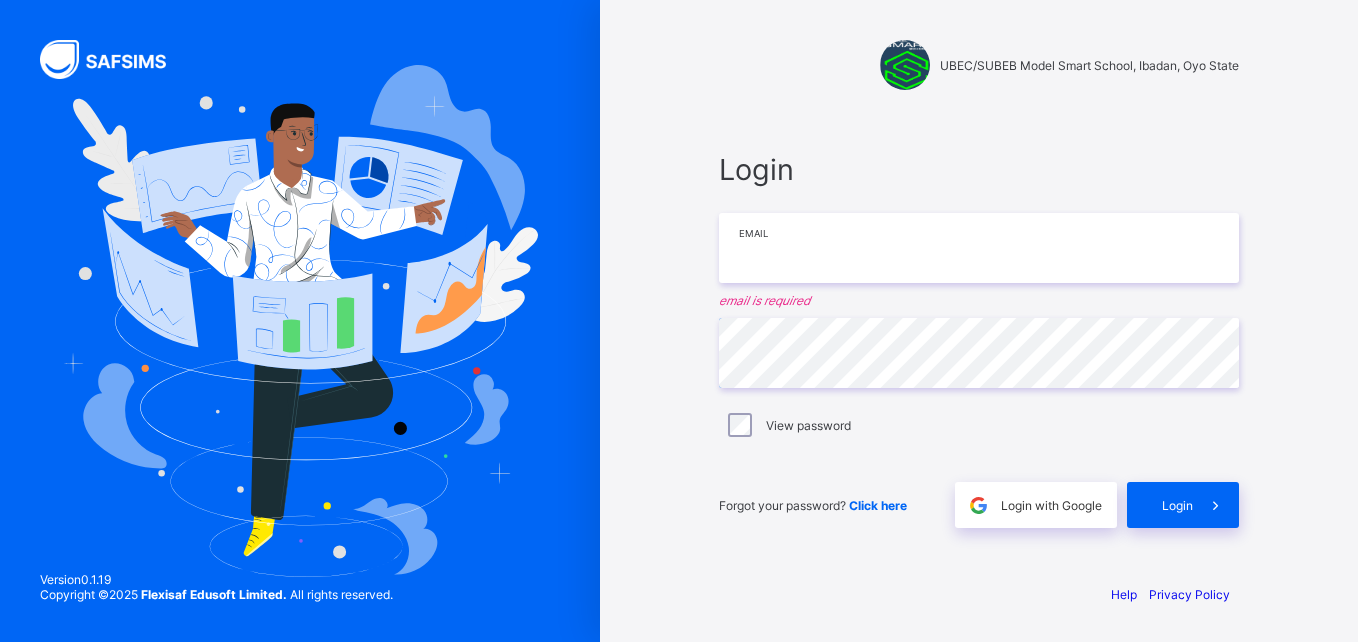 click at bounding box center [979, 248] 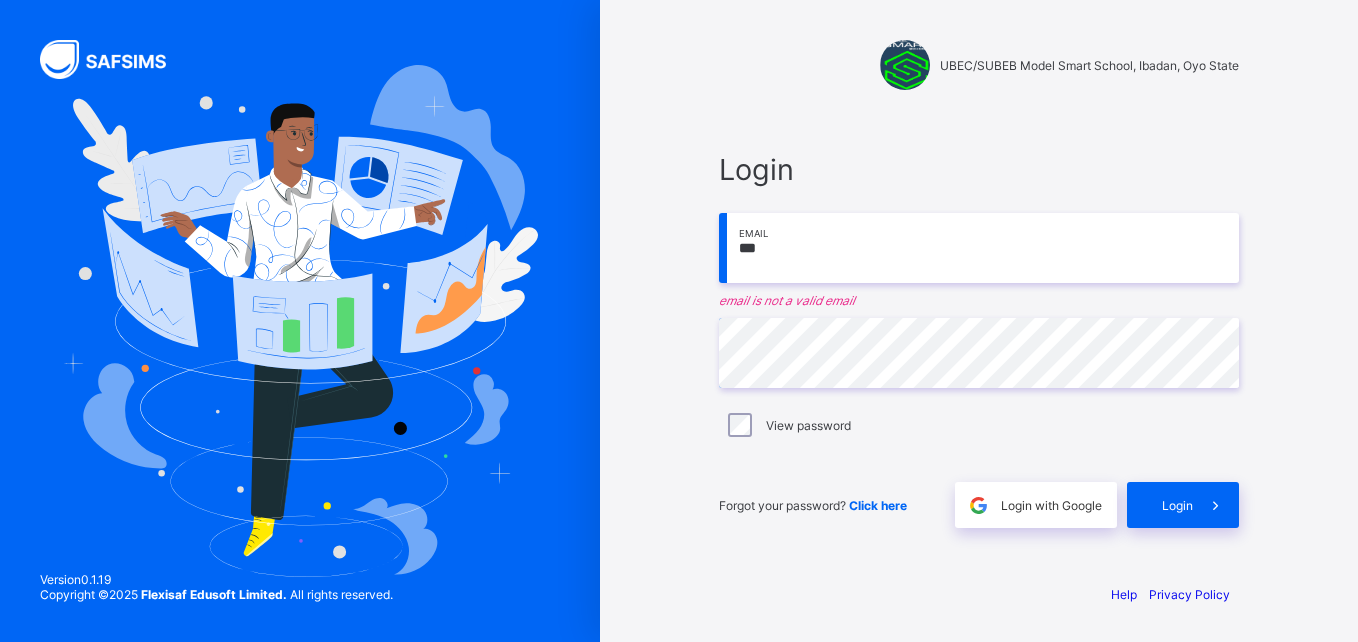 click on "***" at bounding box center [979, 248] 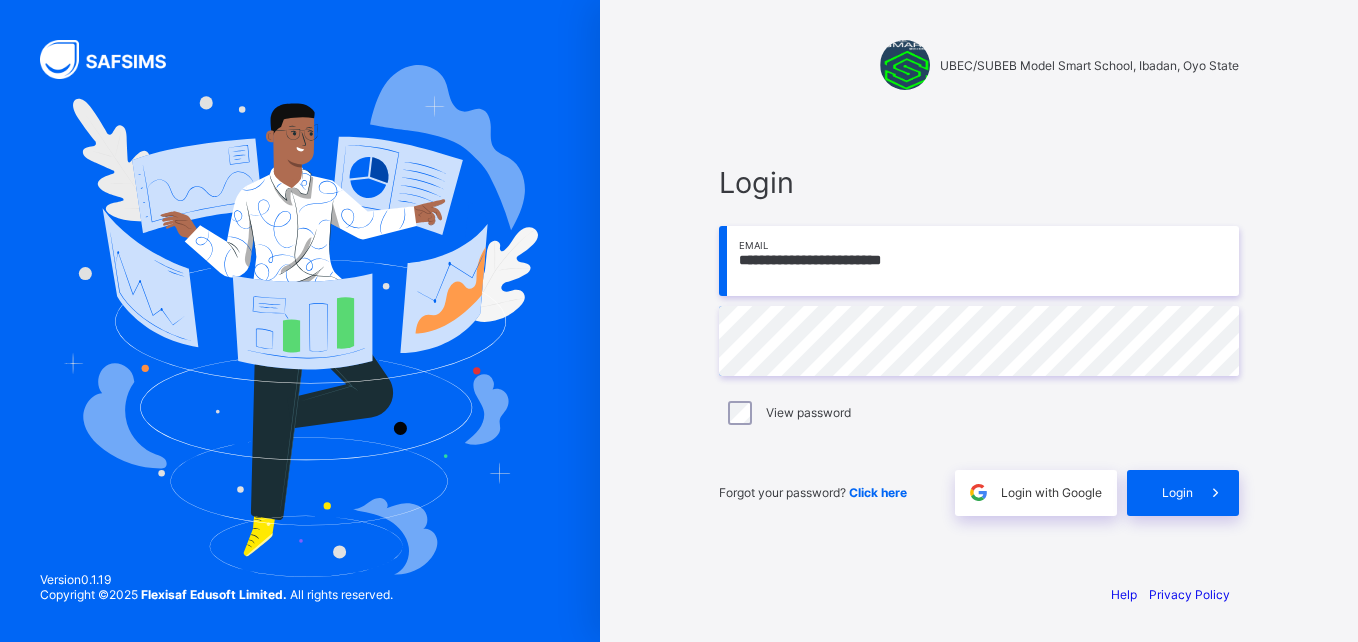 click on "**********" at bounding box center [979, 261] 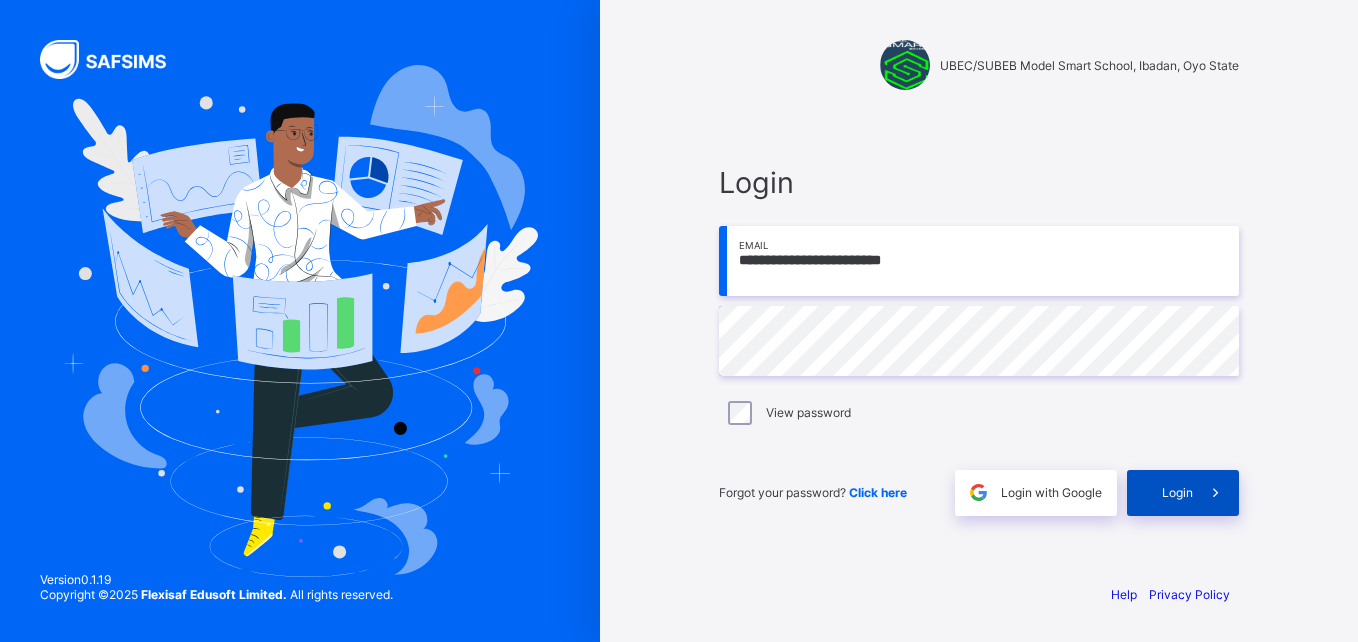 click on "Login" at bounding box center (1183, 493) 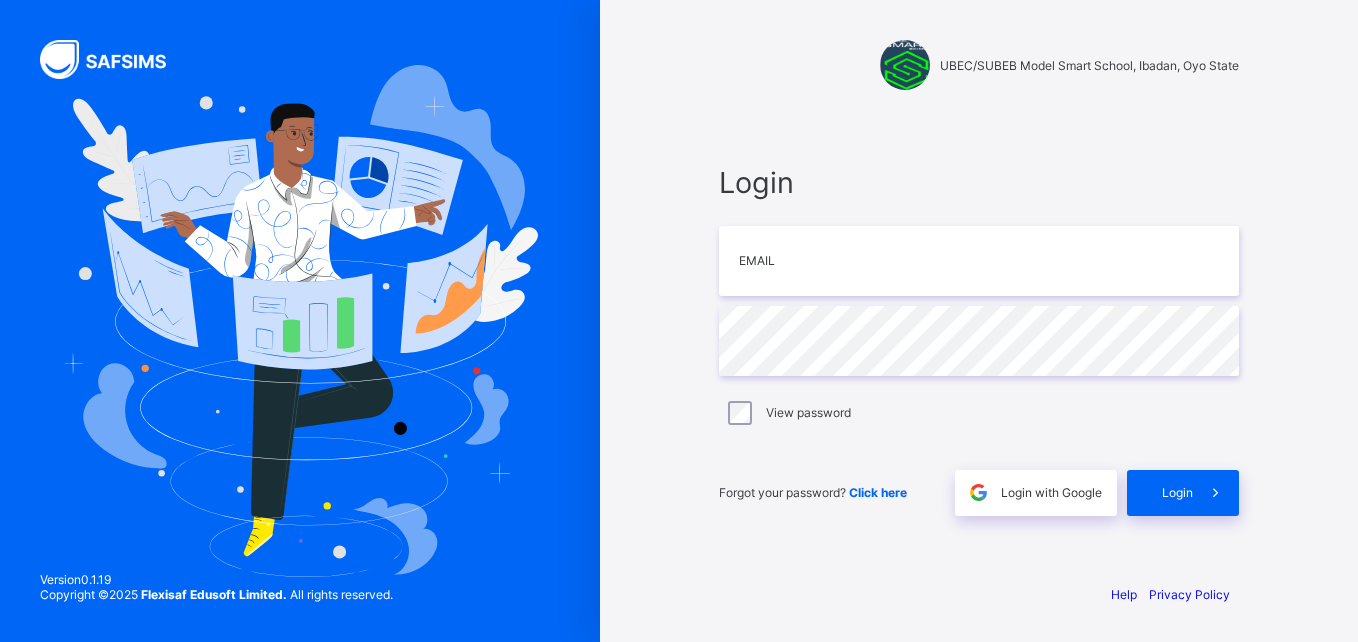 scroll, scrollTop: 0, scrollLeft: 0, axis: both 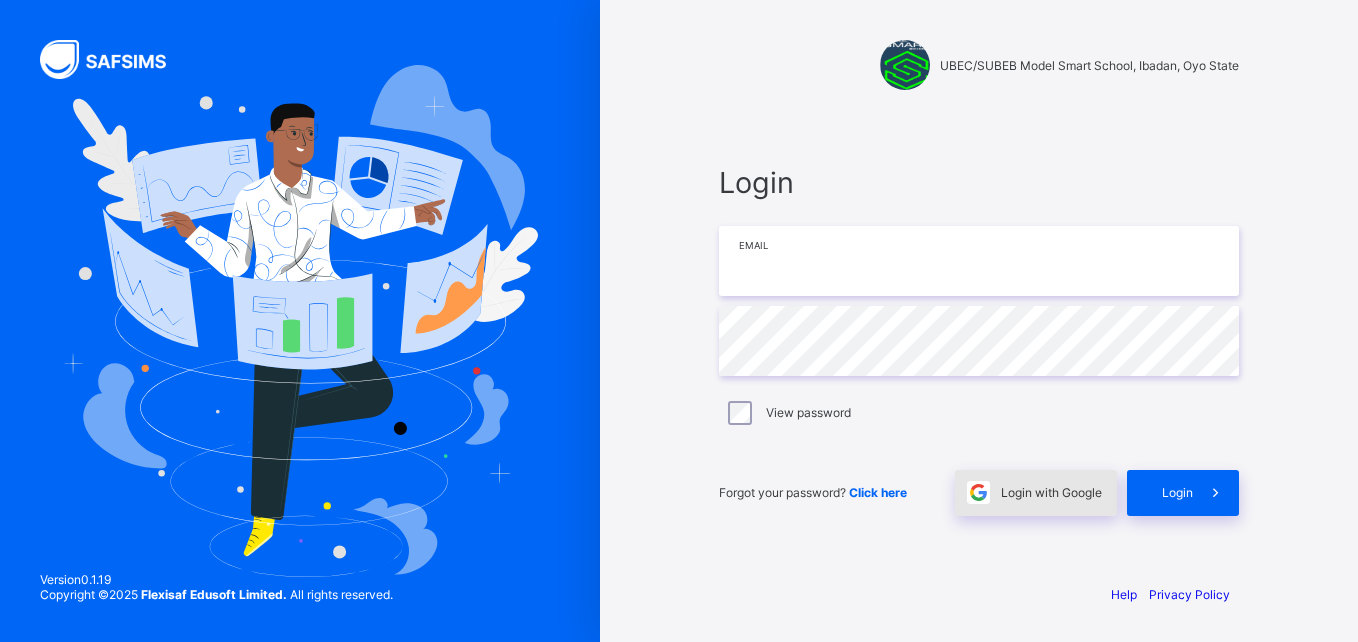 type on "**********" 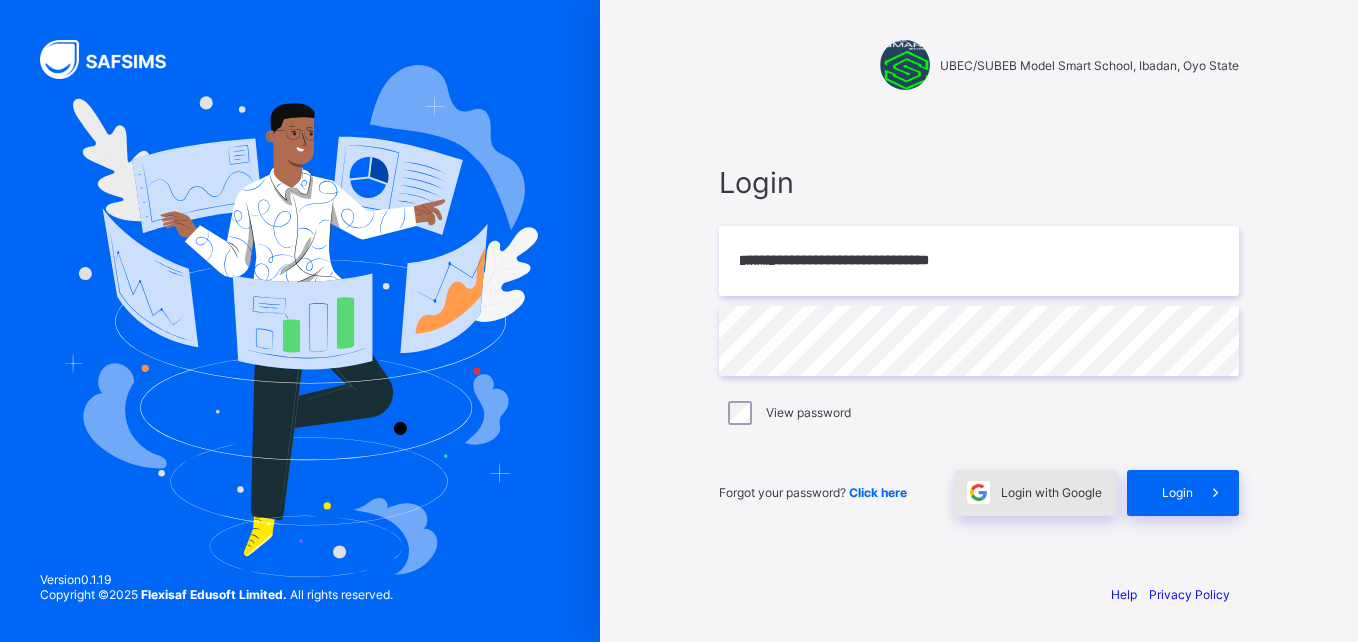 click on "Login with Google" at bounding box center [1051, 492] 